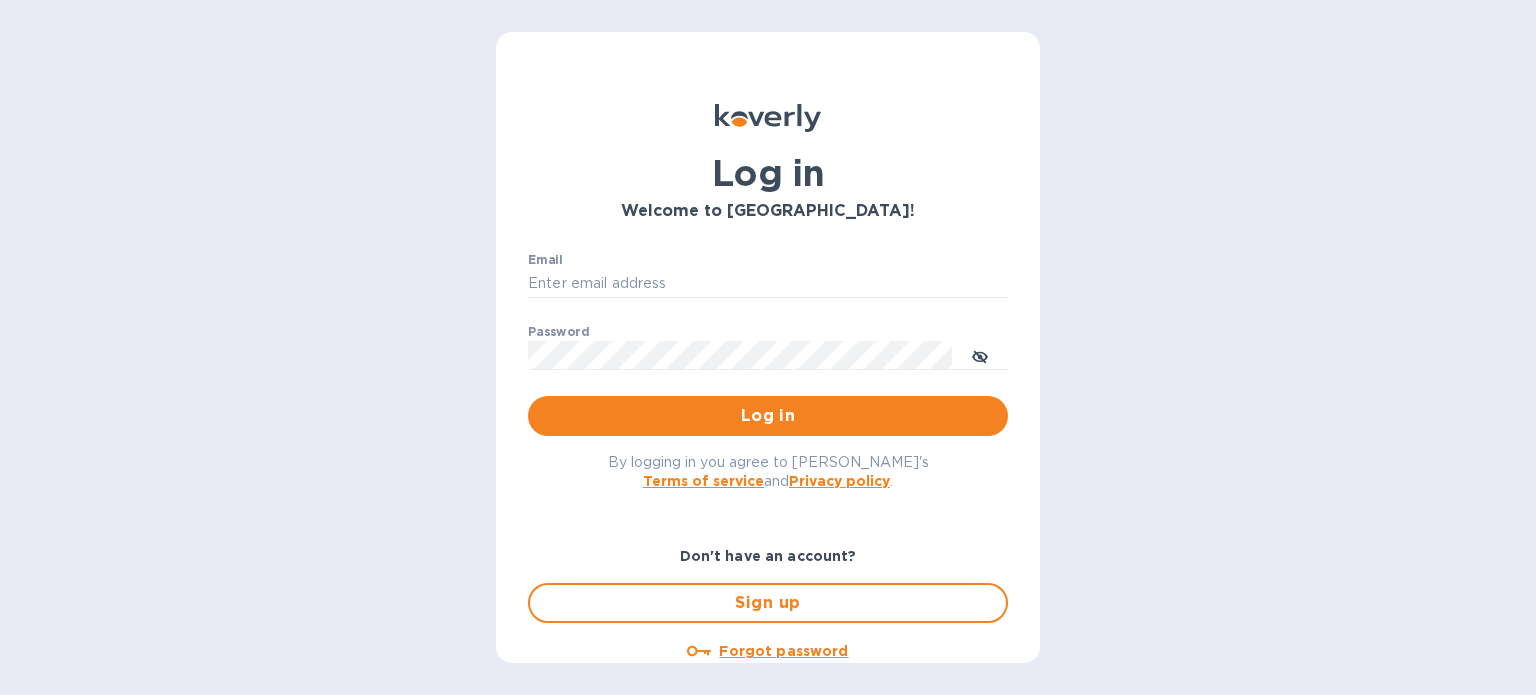 scroll, scrollTop: 0, scrollLeft: 0, axis: both 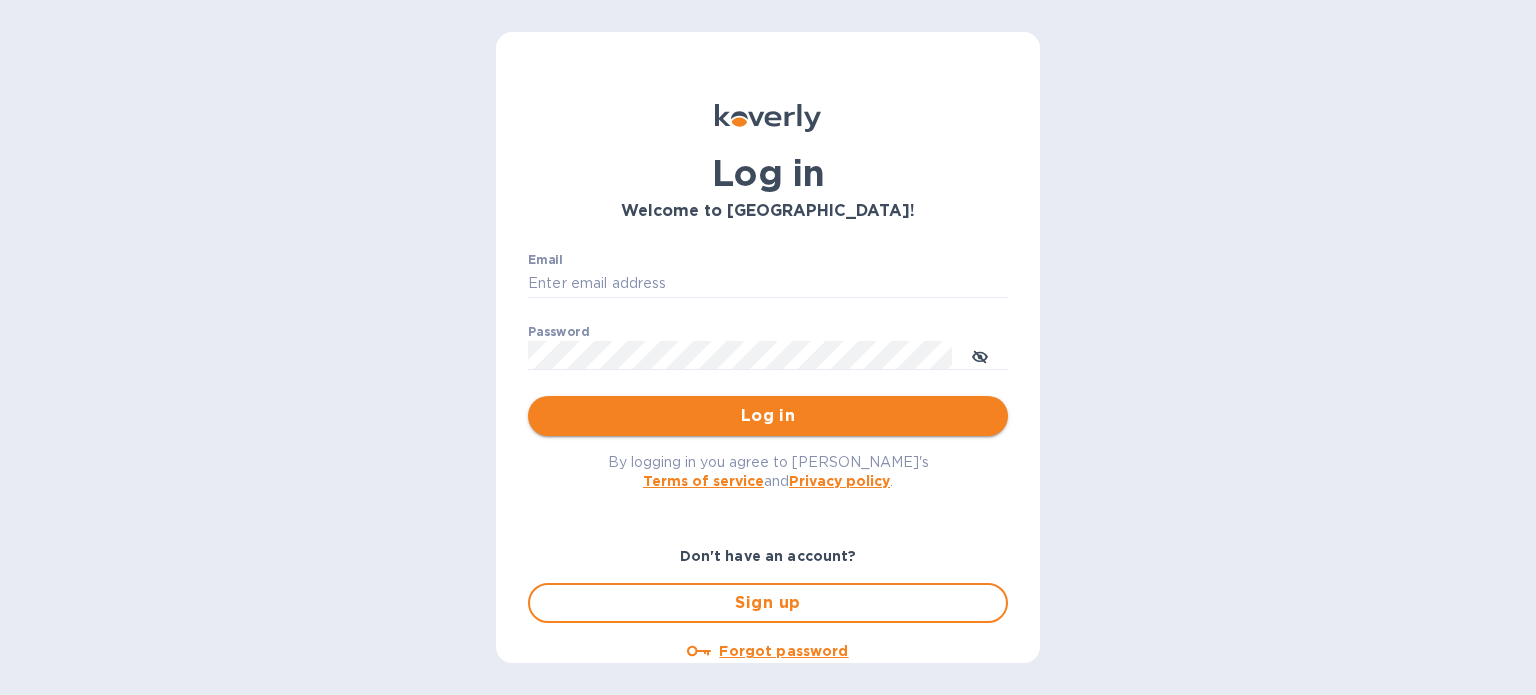 type on "jmedina@tranzport.com" 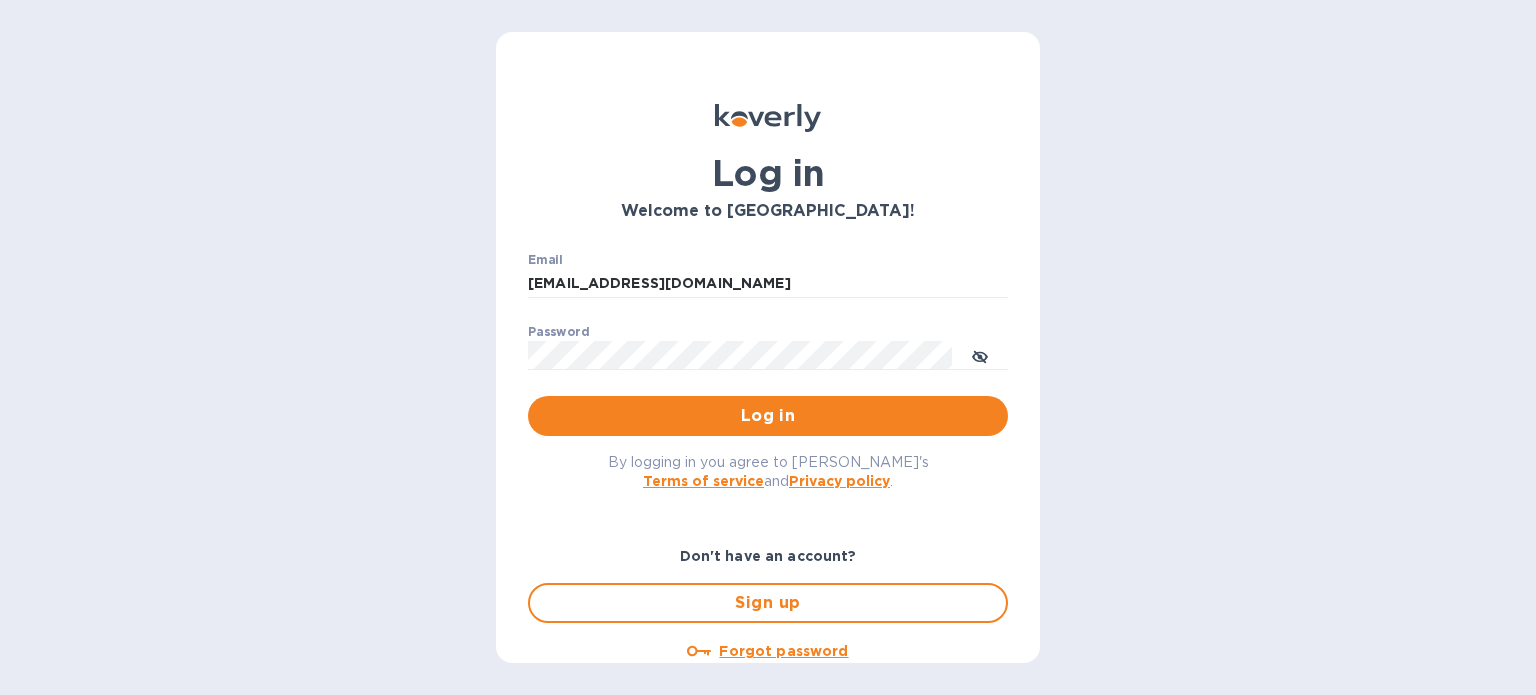 click on "Log in" at bounding box center (768, 416) 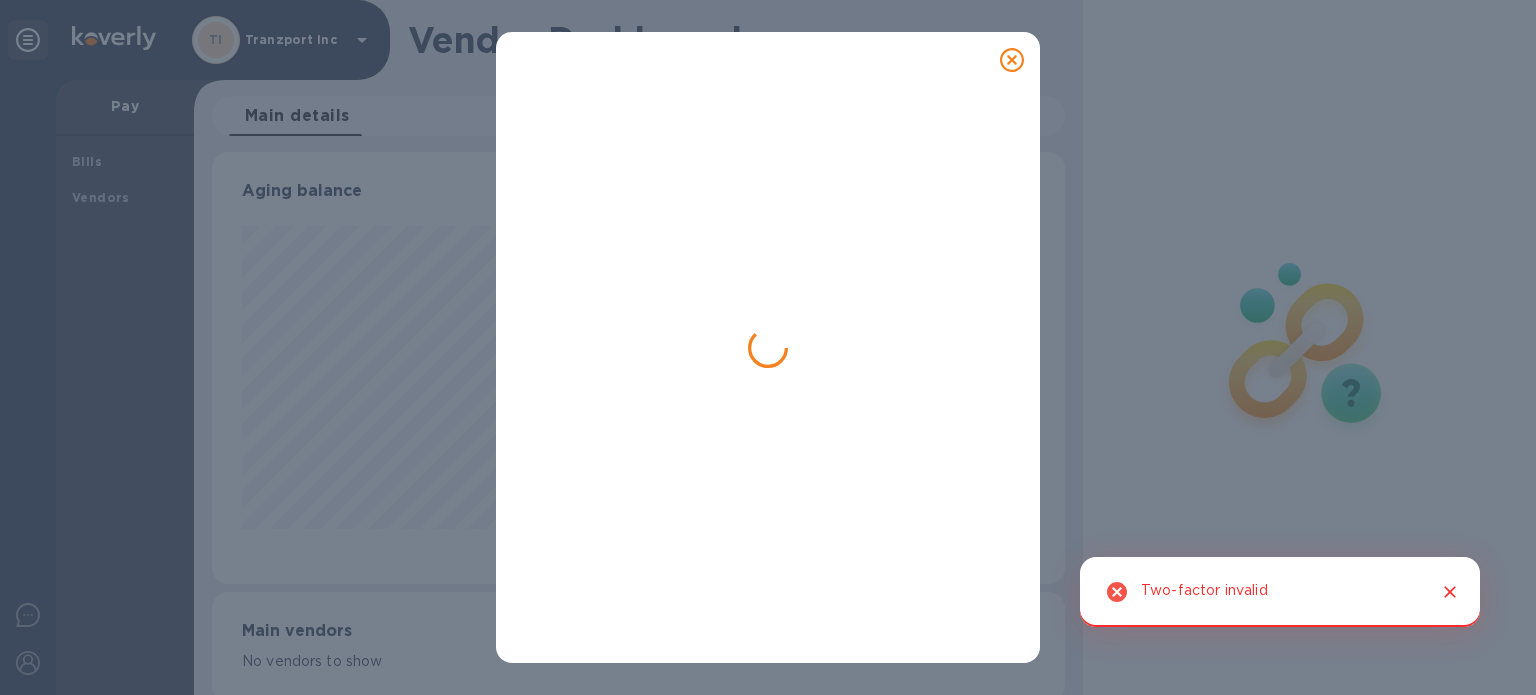 scroll, scrollTop: 999568, scrollLeft: 999154, axis: both 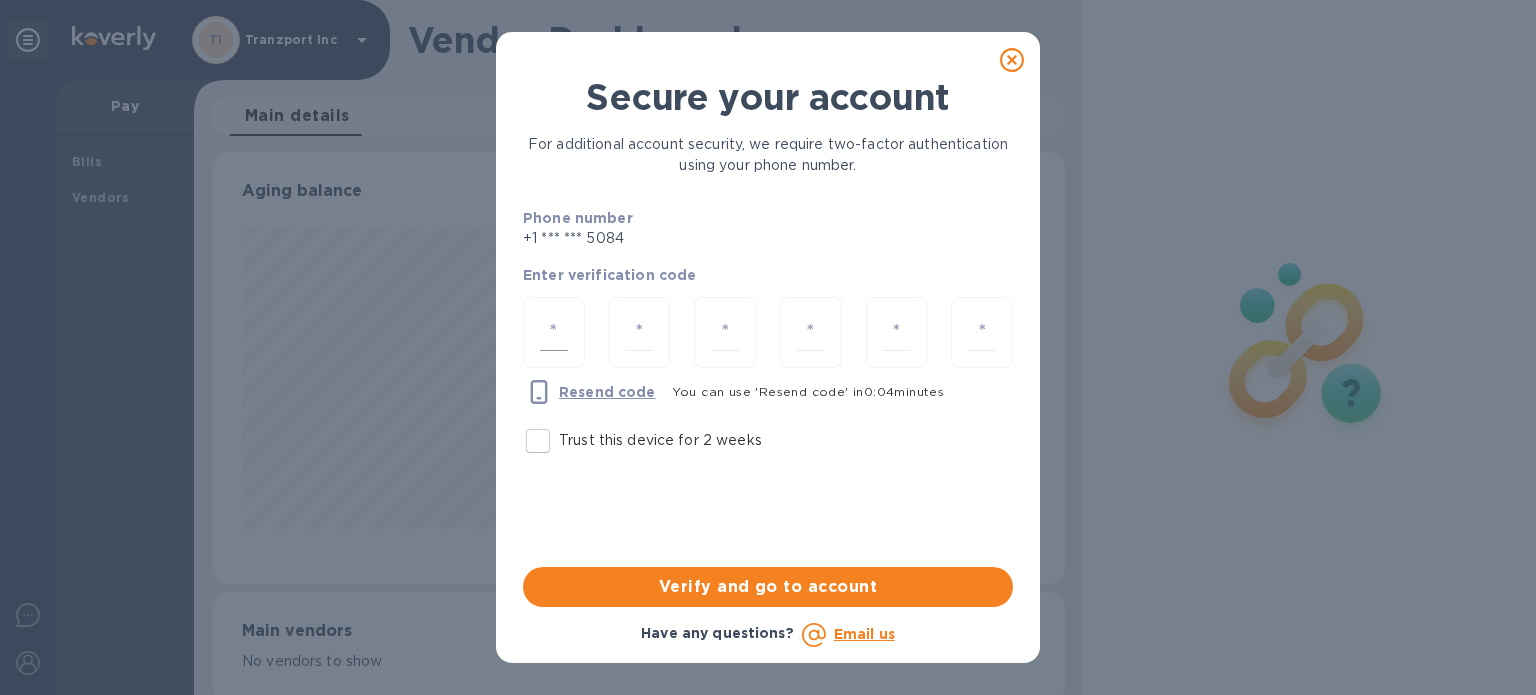 click at bounding box center [554, 332] 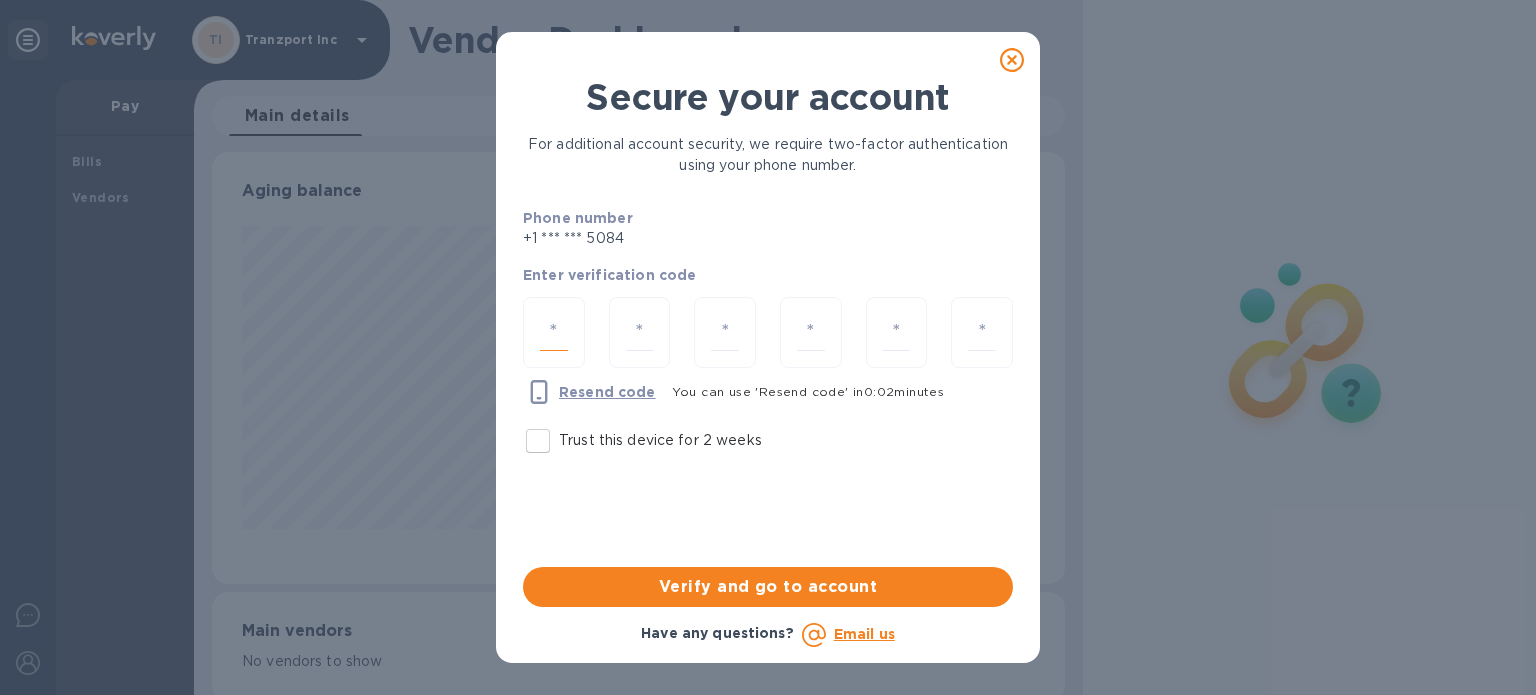 type on "6" 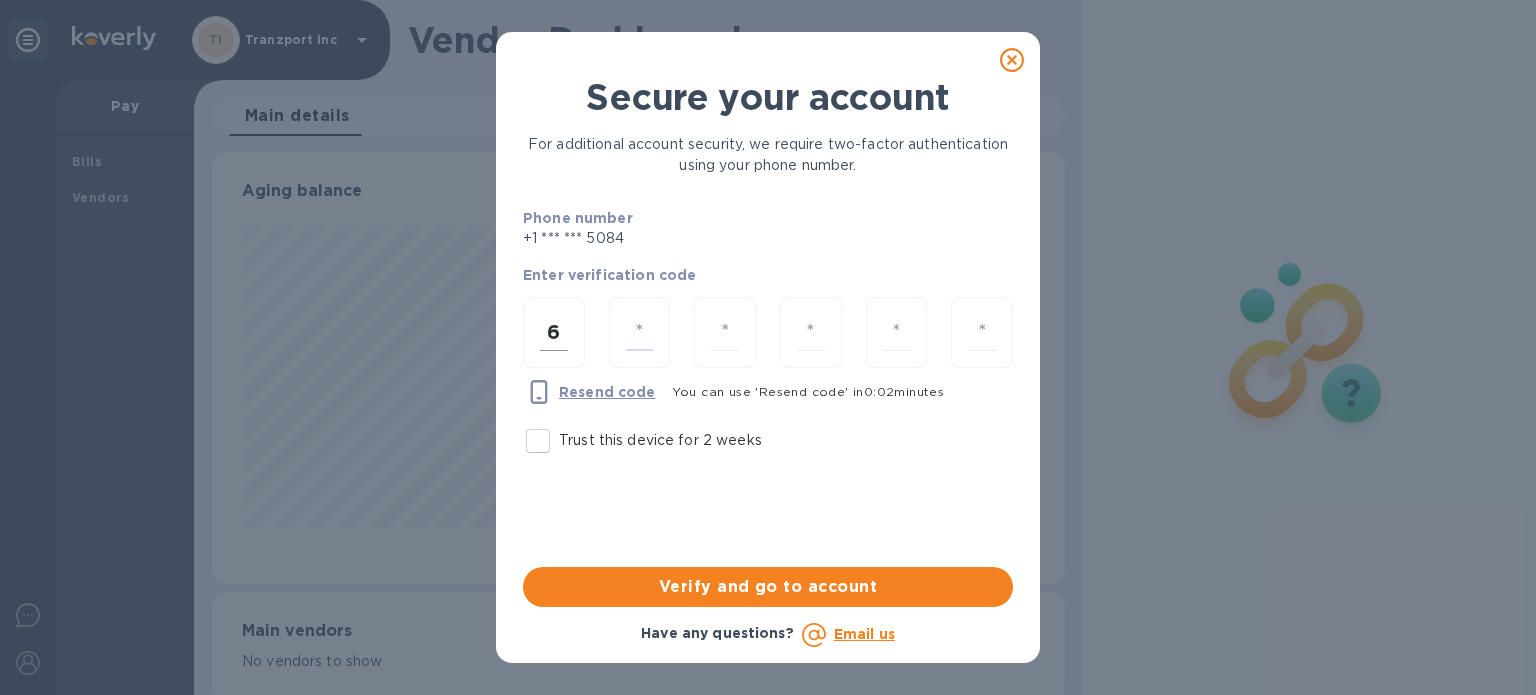 type on "6" 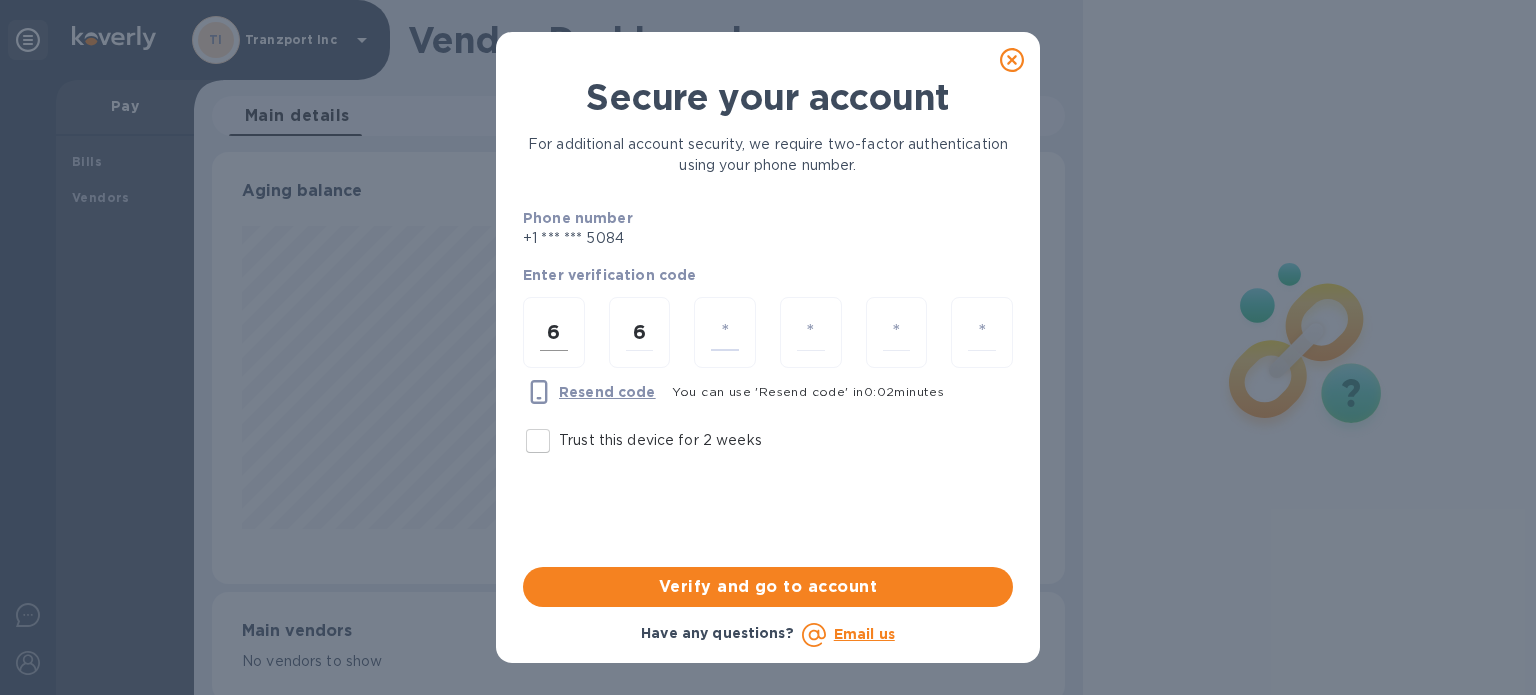 type on "6" 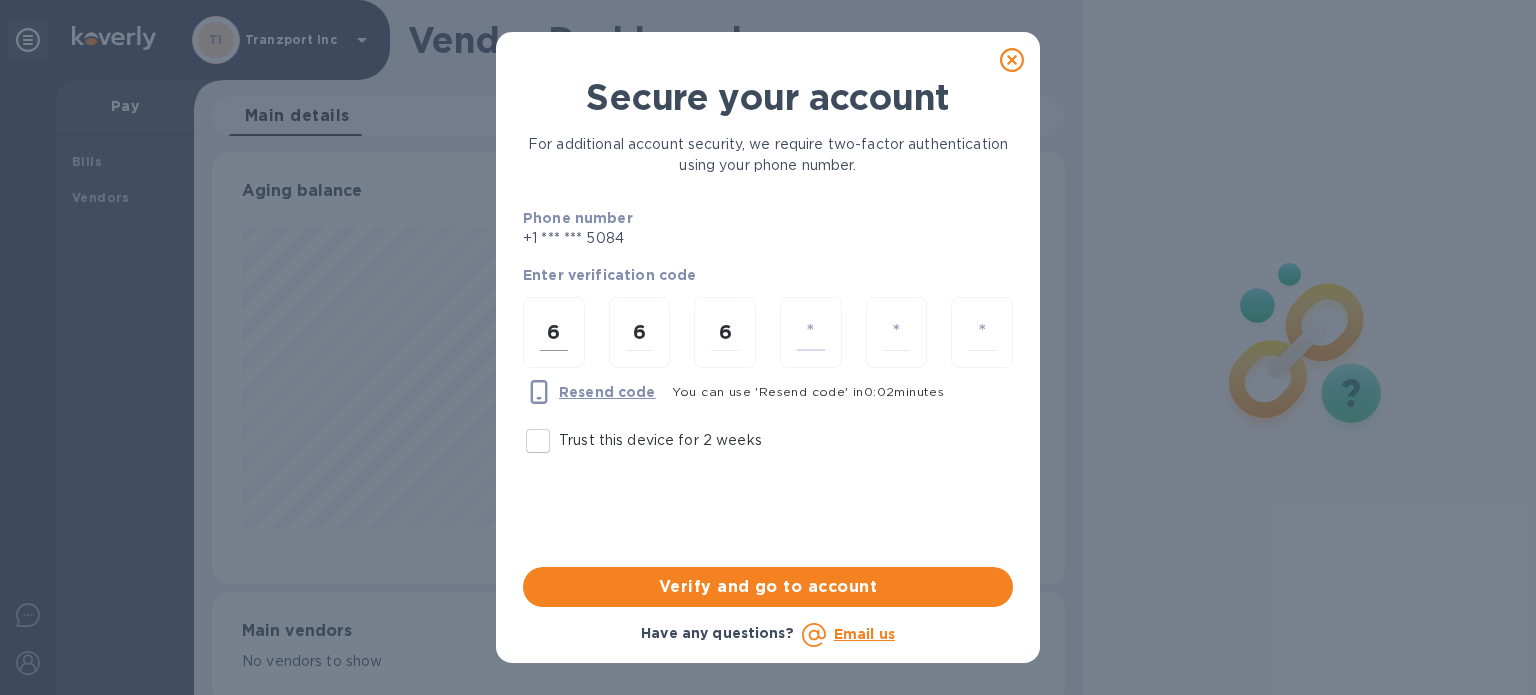 type on "0" 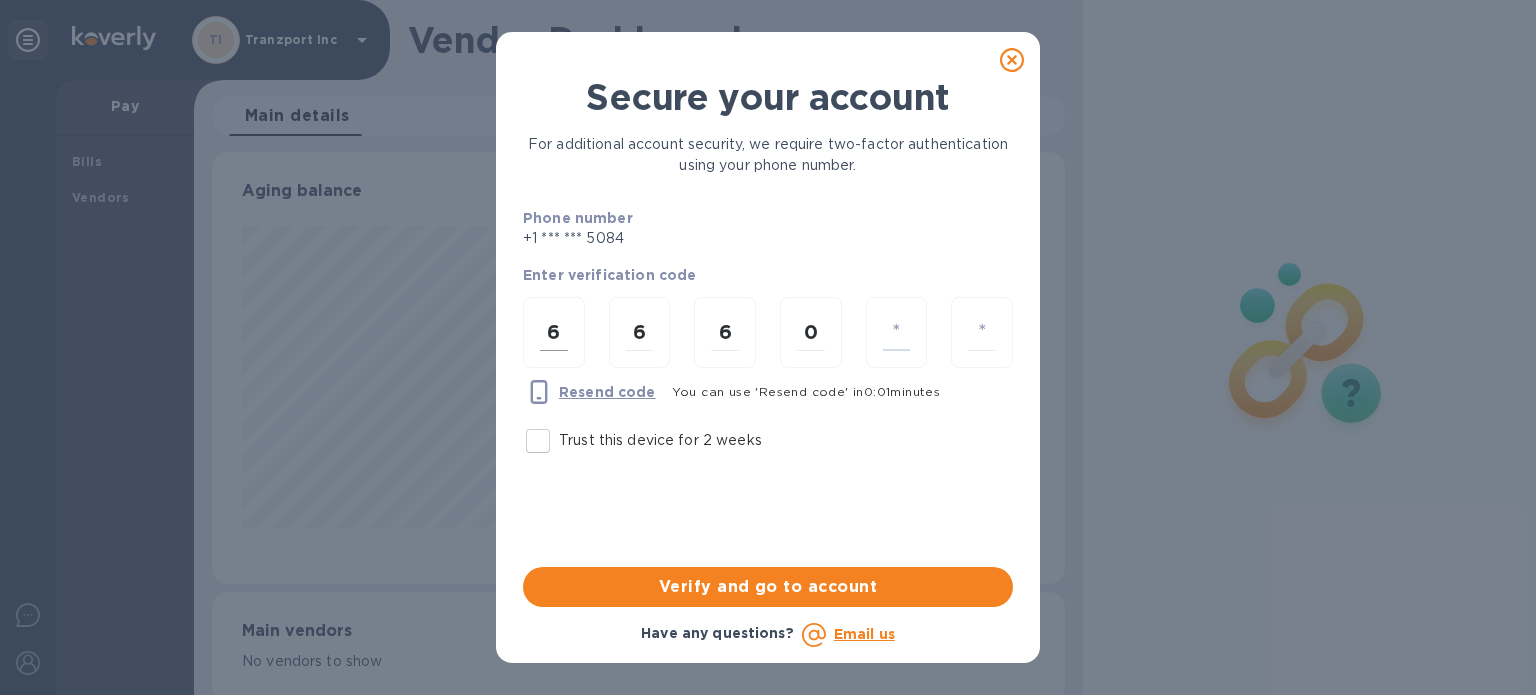 type on "1" 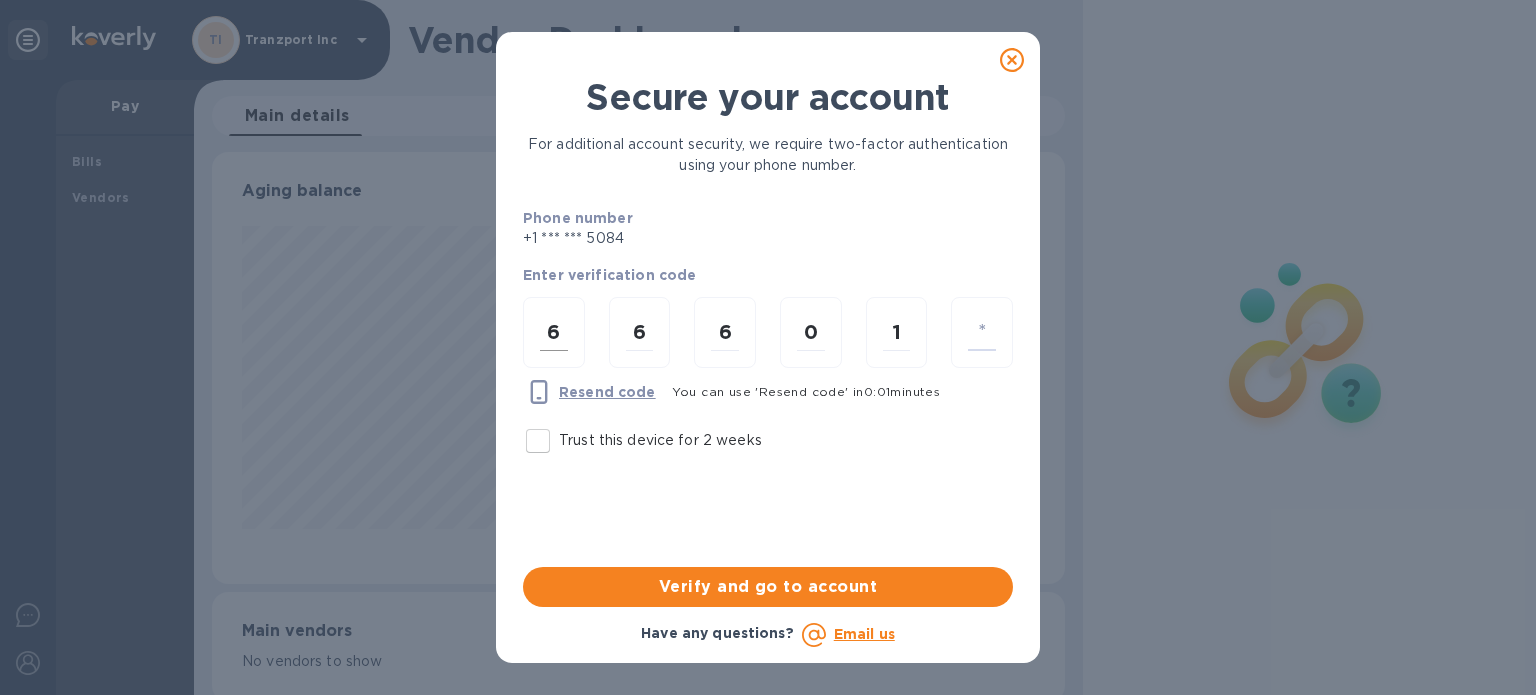 type on "4" 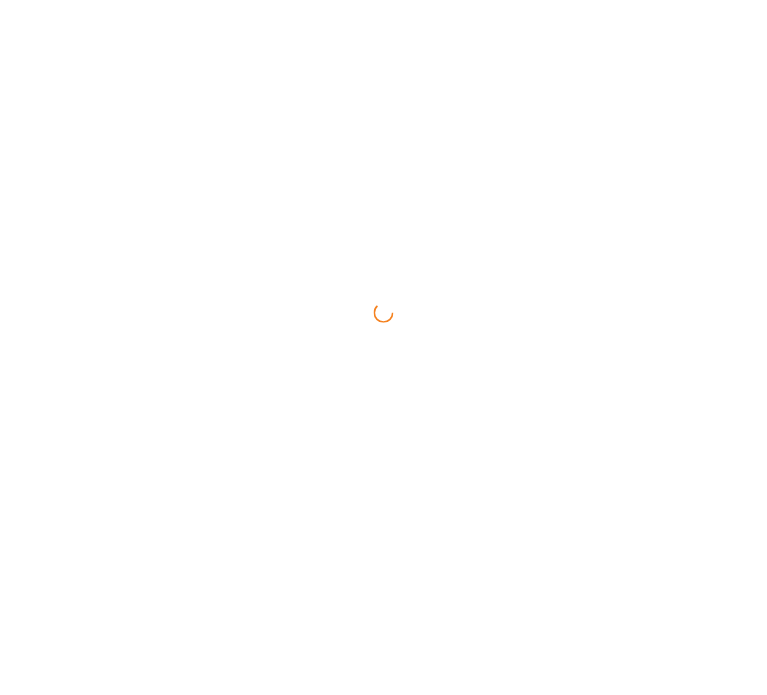 scroll, scrollTop: 0, scrollLeft: 0, axis: both 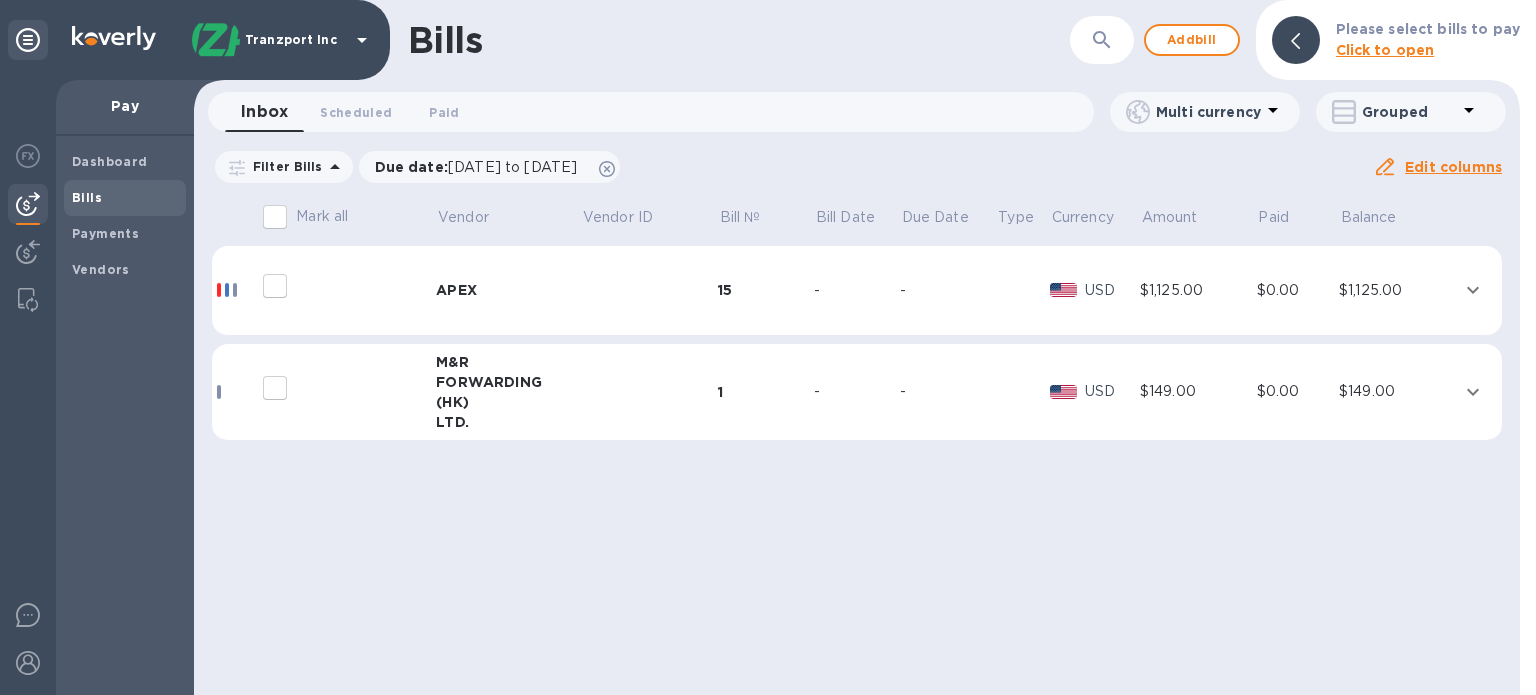 click on "APEX" at bounding box center (508, 291) 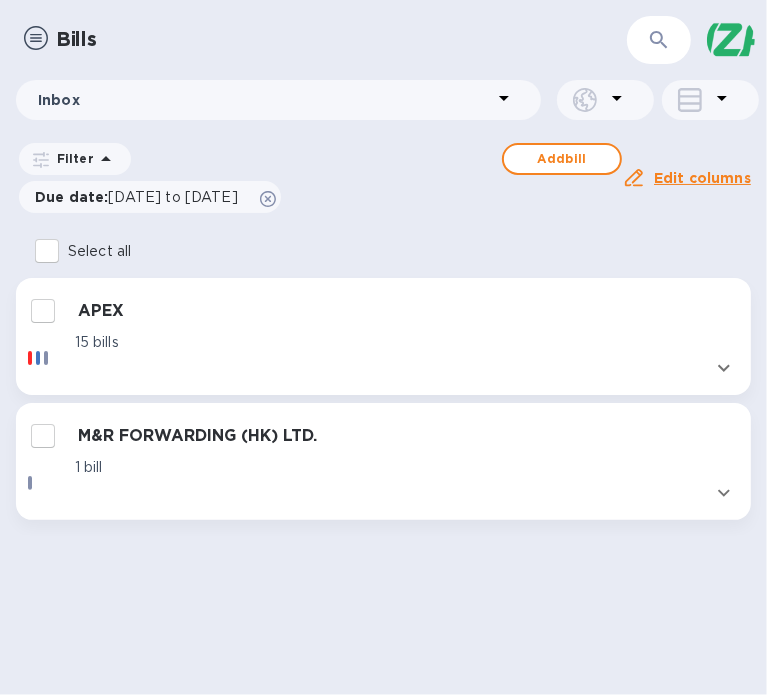 click at bounding box center (407, 368) 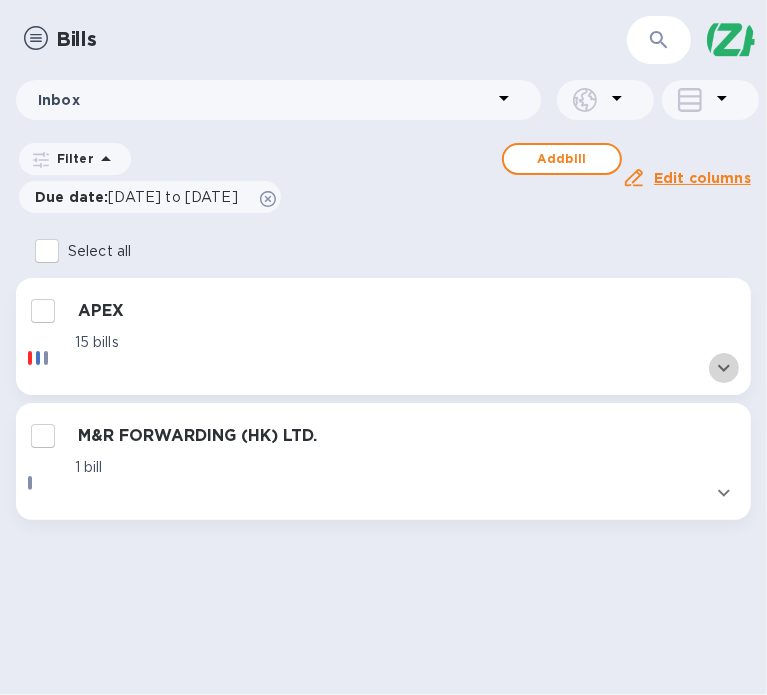 click 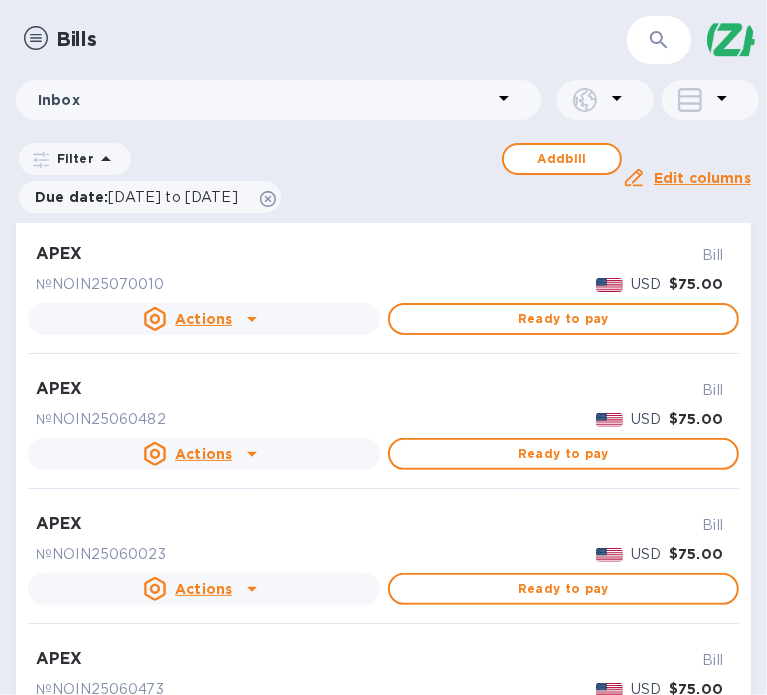 scroll, scrollTop: 500, scrollLeft: 0, axis: vertical 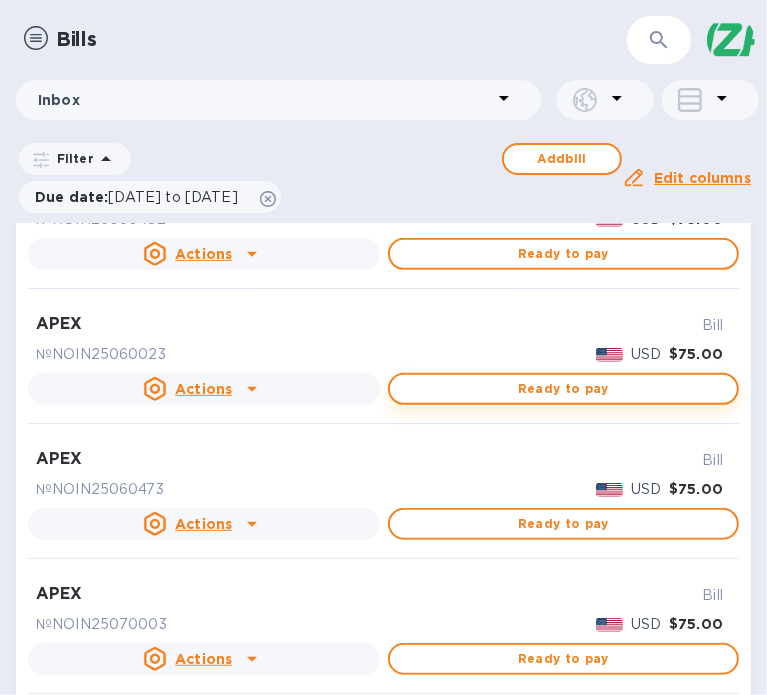 click on "Ready to pay" at bounding box center (564, 389) 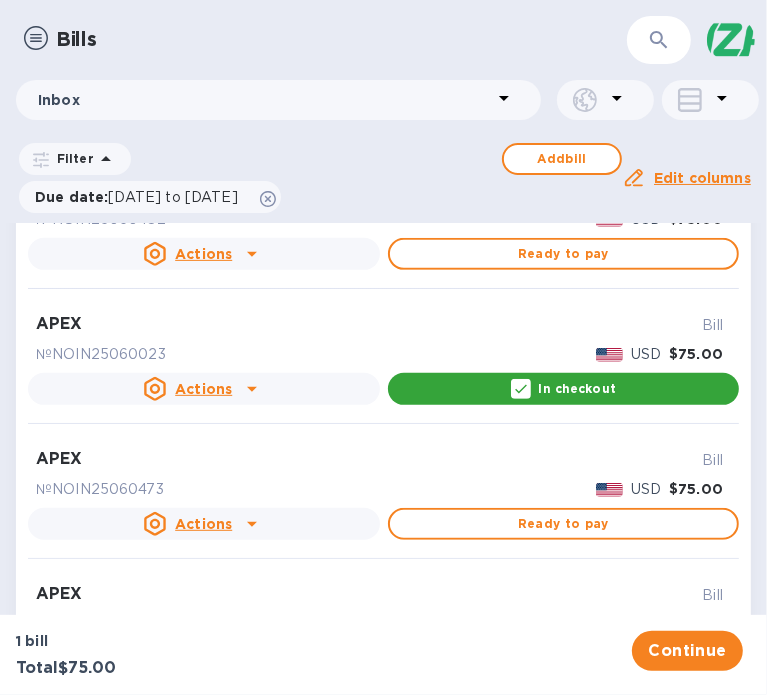 click on "In checkout" at bounding box center (577, 388) 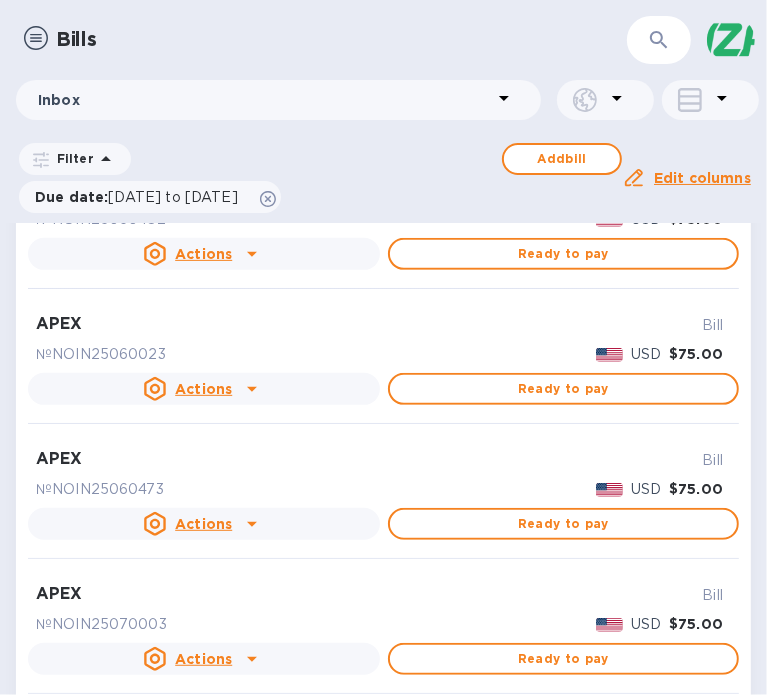 click on "Ready to pay" at bounding box center [564, 389] 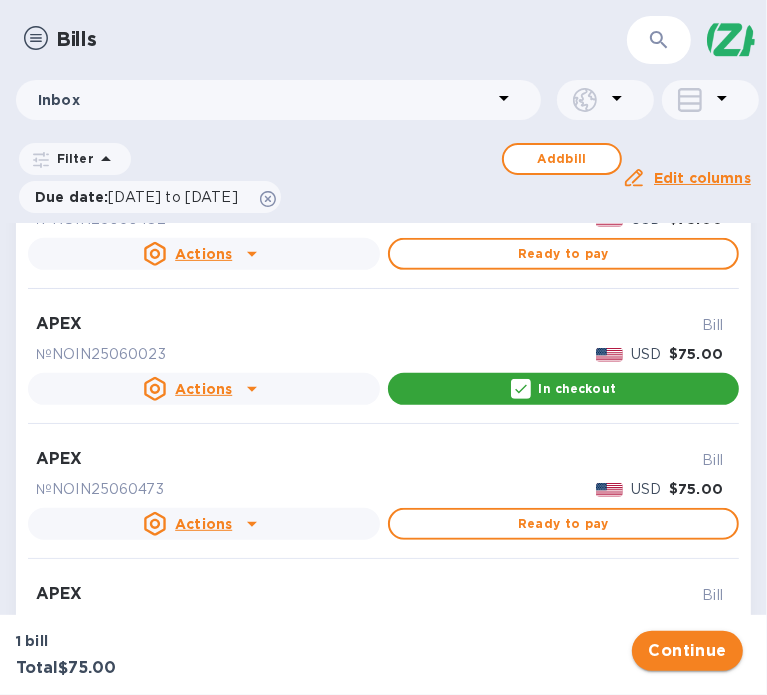 click on "Continue" at bounding box center [687, 651] 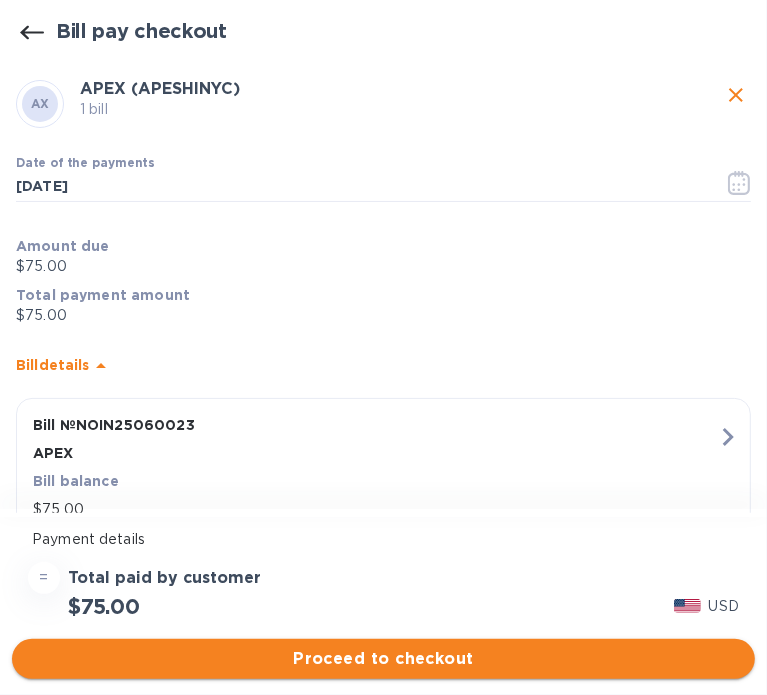 click on "Proceed to checkout" at bounding box center [383, 659] 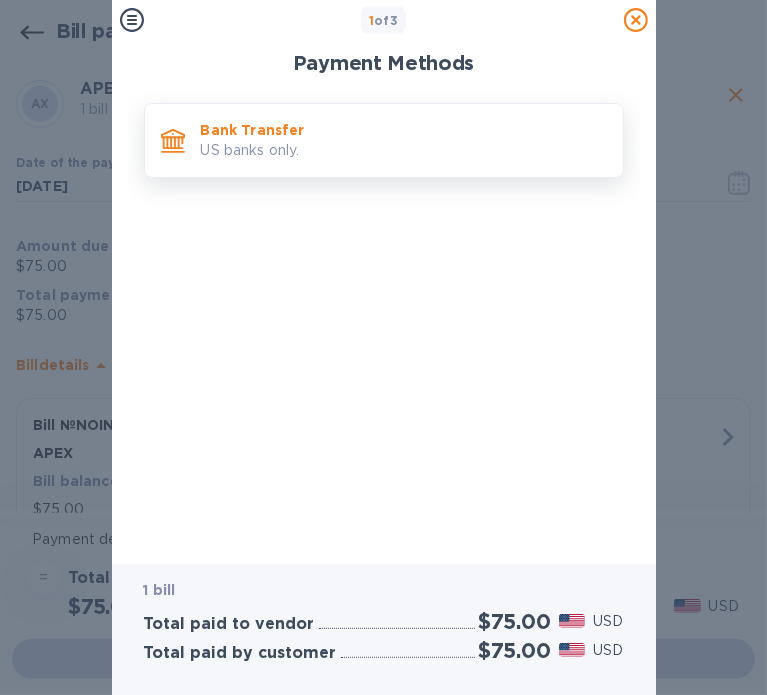 click on "Bank Transfer US banks only." at bounding box center [404, 140] 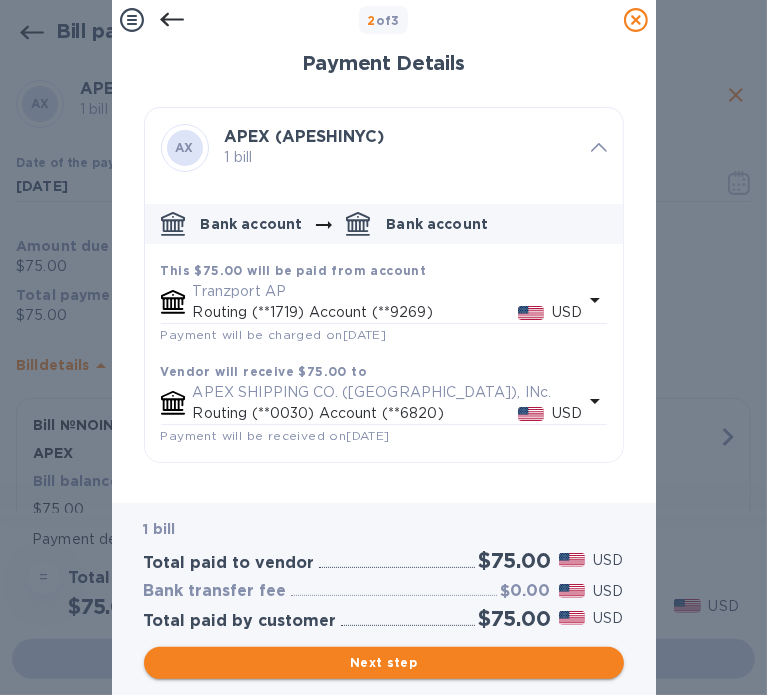 click on "Next step" at bounding box center [384, 663] 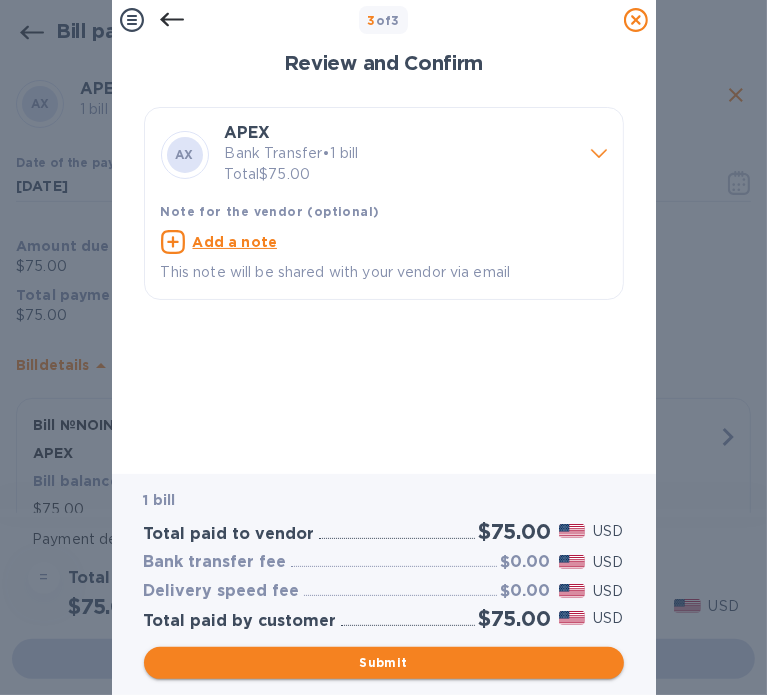 click on "Submit" at bounding box center [384, 663] 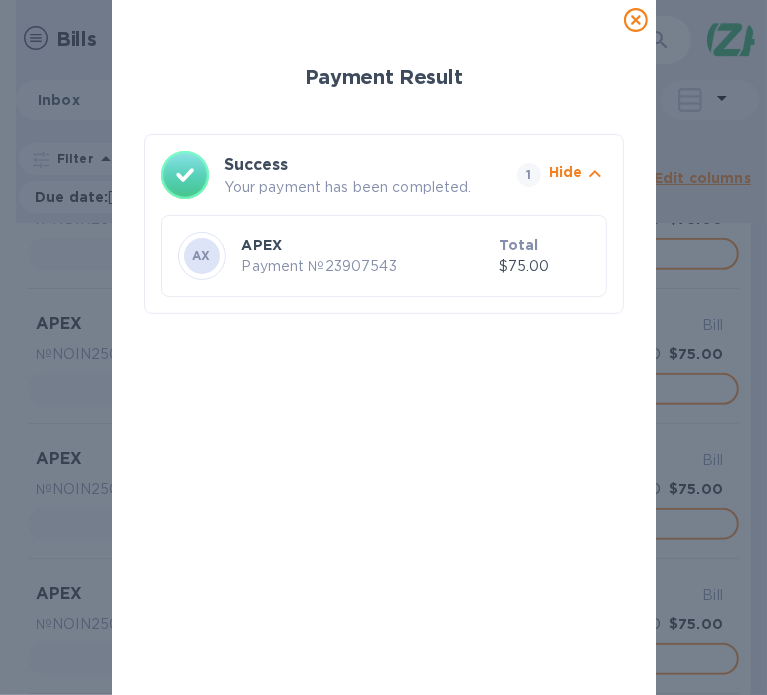 click 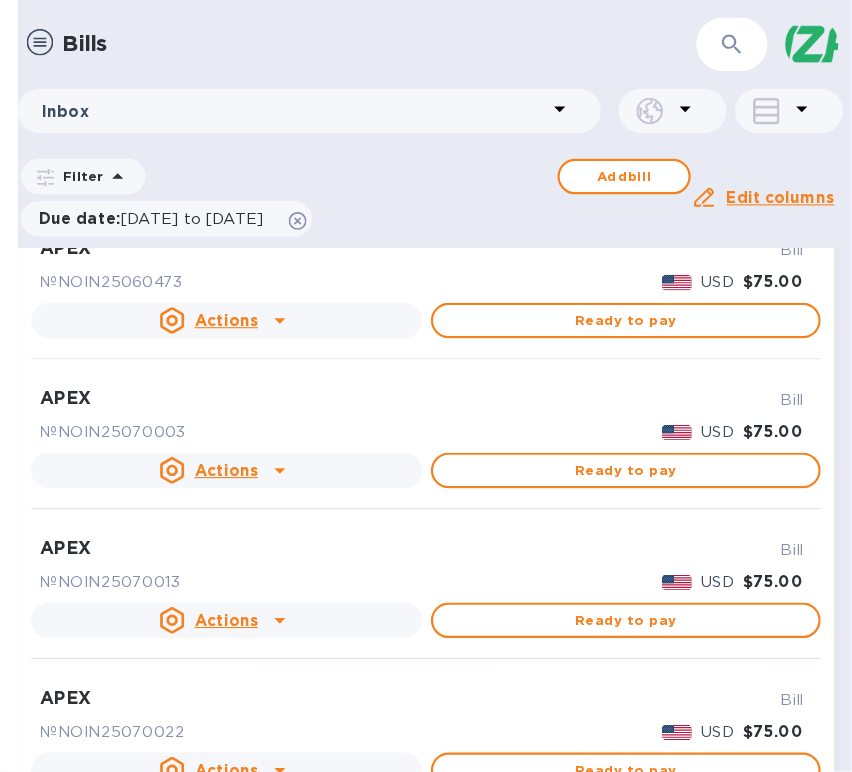 scroll, scrollTop: 500, scrollLeft: 0, axis: vertical 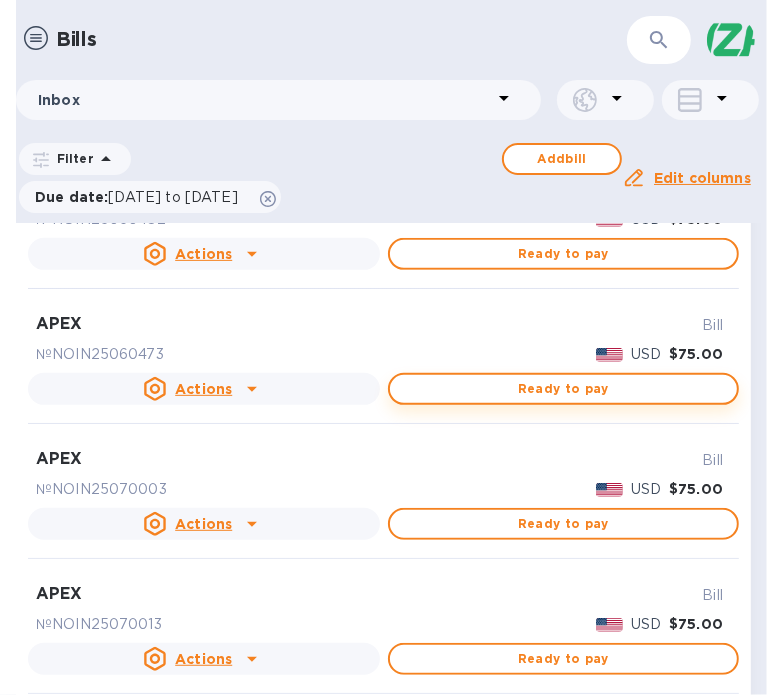 click on "Ready to pay" at bounding box center [564, 389] 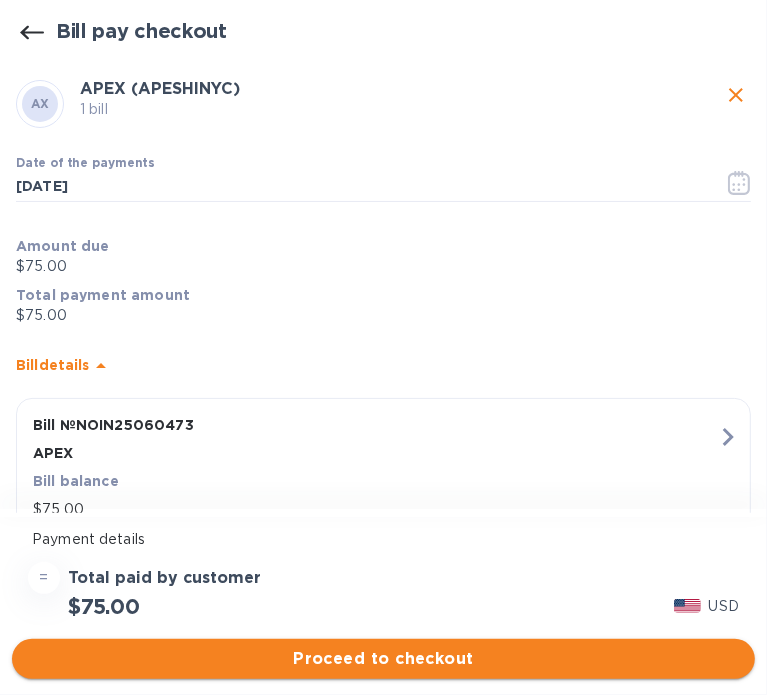 click on "Proceed to checkout" at bounding box center (383, 659) 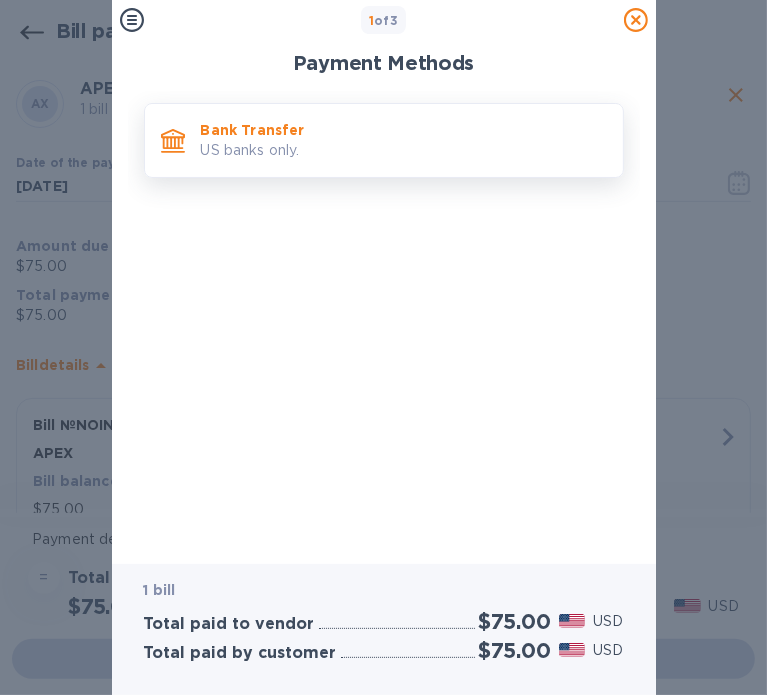click on "US banks only." at bounding box center (404, 150) 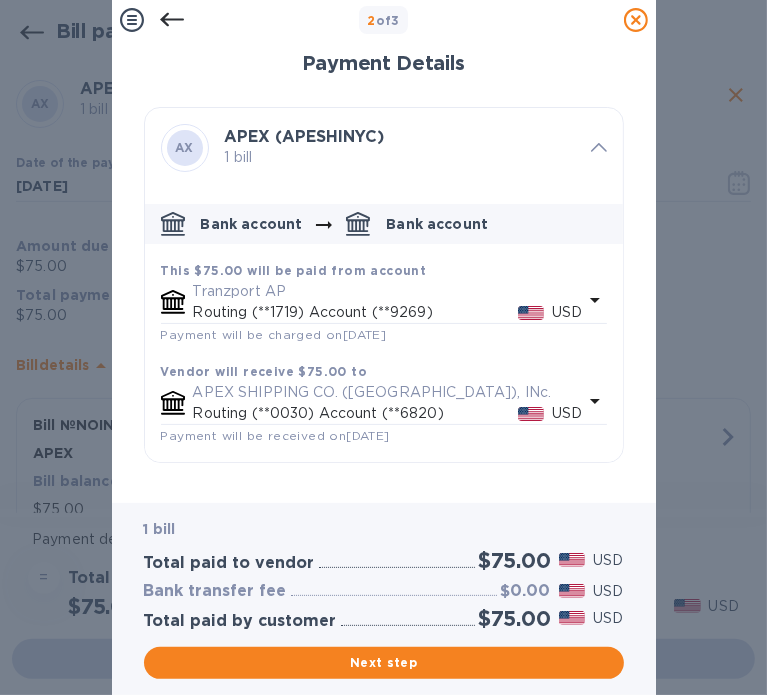 drag, startPoint x: 455, startPoint y: 645, endPoint x: 489, endPoint y: 627, distance: 38.470768 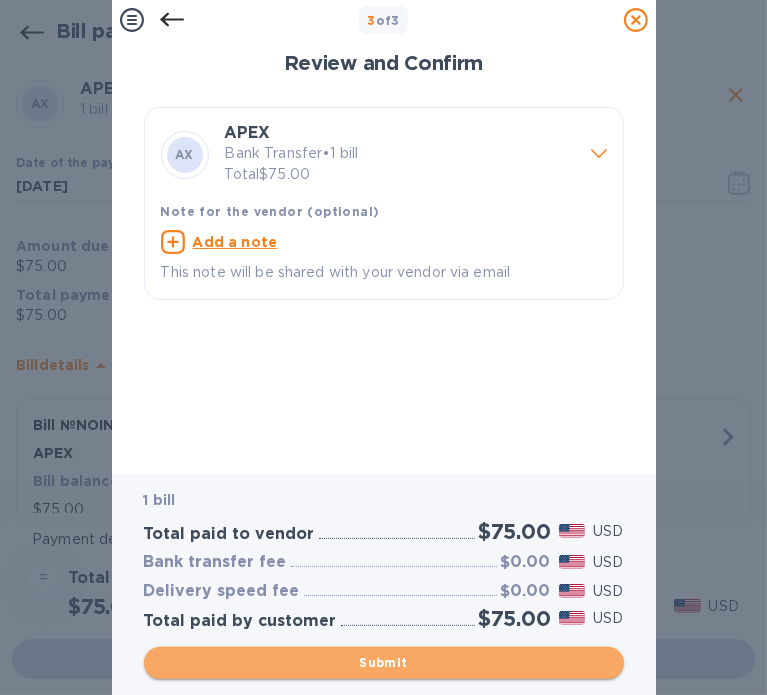 click on "Submit" at bounding box center [384, 663] 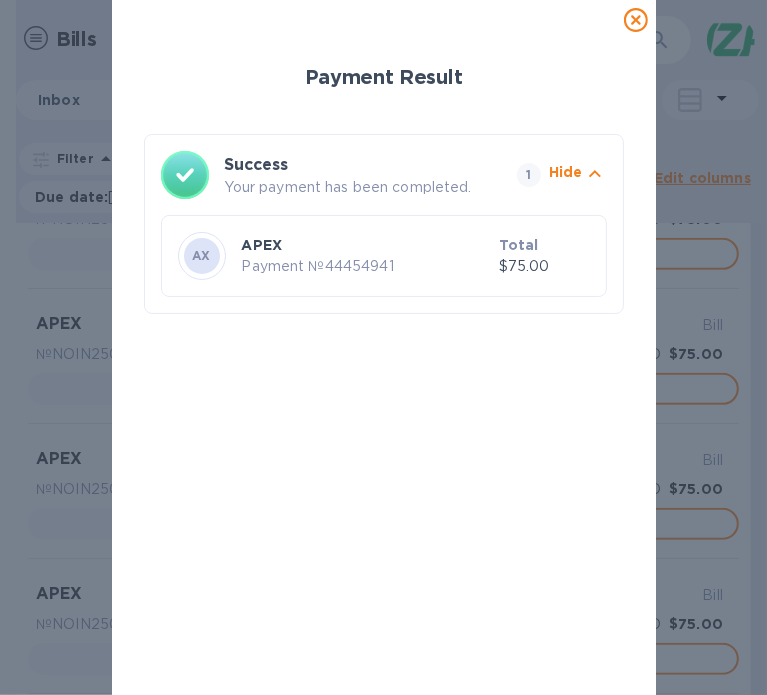 click on "Payment № 44454941" at bounding box center (366, 266) 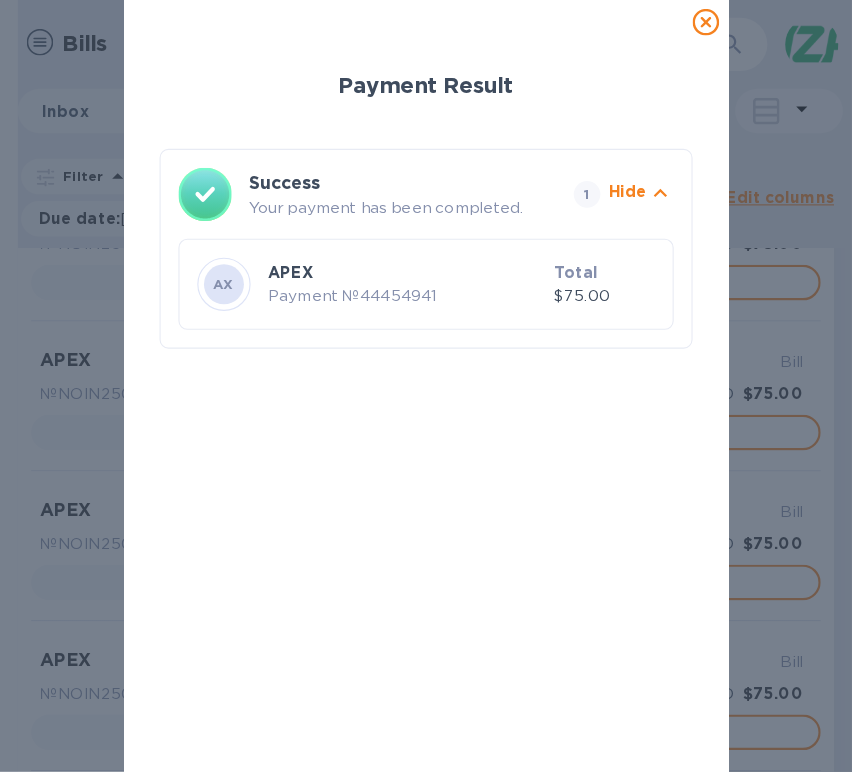 scroll, scrollTop: 500, scrollLeft: 0, axis: vertical 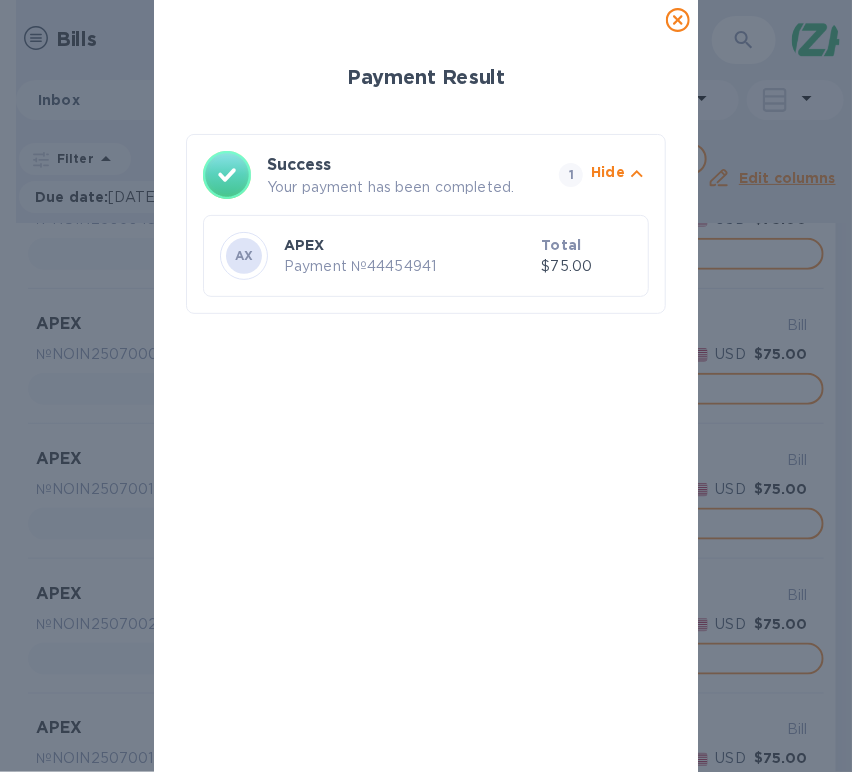 click 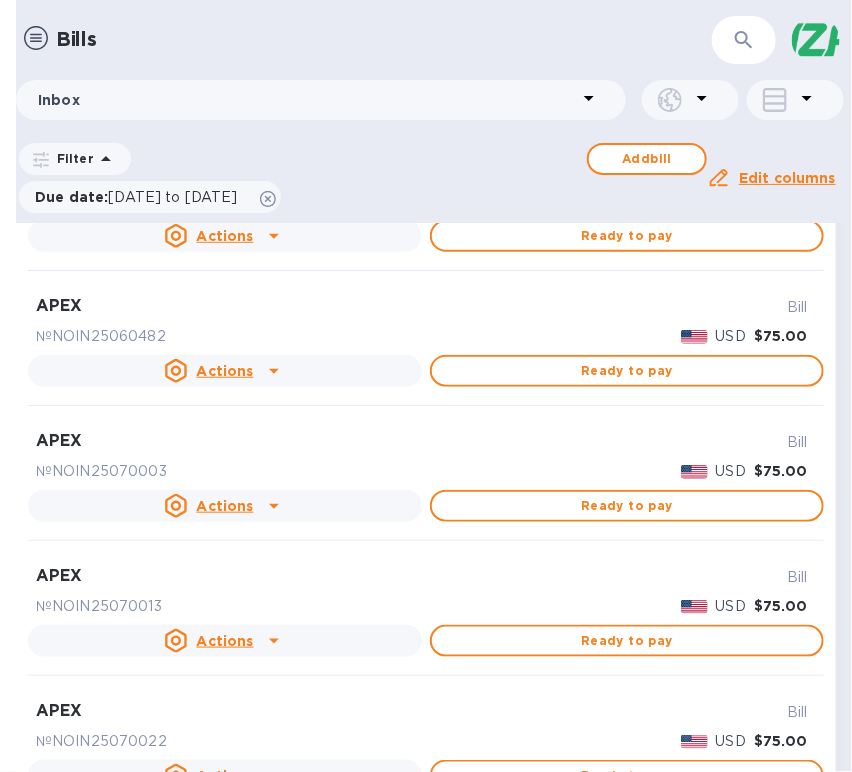 scroll, scrollTop: 272, scrollLeft: 0, axis: vertical 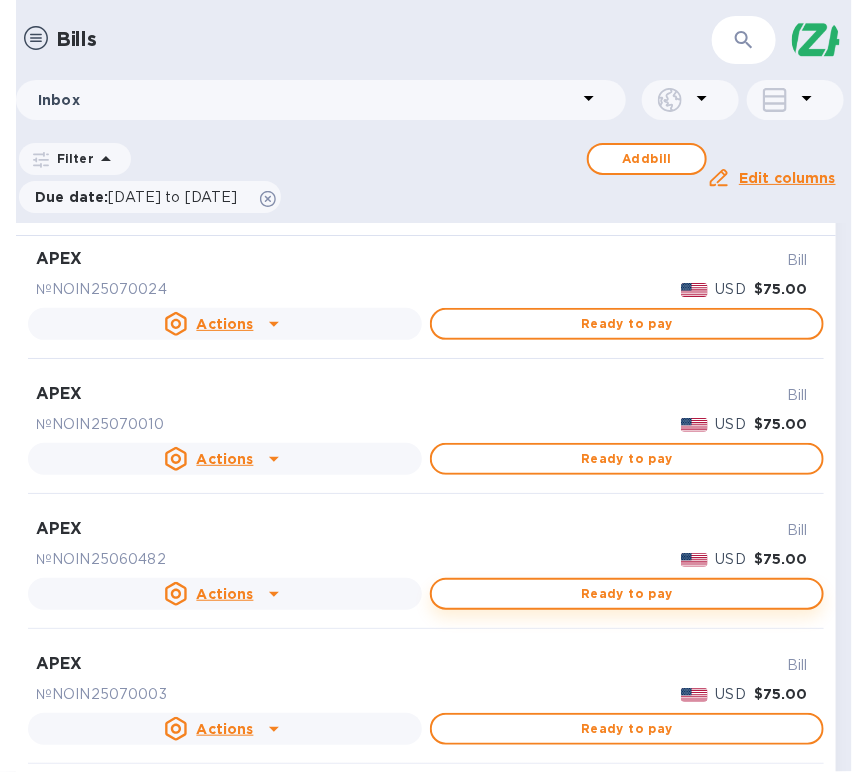 click on "APEX Bill № NOIN25070024 USD $75.00 Actions Ready to pay APEX Bill № NOIN25070010 USD $75.00 Actions Ready to pay APEX Bill № NOIN25060482 USD $75.00 Actions Ready to pay APEX Bill № NOIN25070003 USD $75.00 Actions Ready to pay APEX Bill № NOIN25070013 USD $75.00 Actions Ready to pay APEX Bill № NOIN25070022 USD $75.00 Actions Ready to pay APEX Bill № NOIN25070017 USD $75.00 Actions Ready to pay APEX Bill № NOIN25070019 USD $75.00 Actions Ready to pay APEX Bill № NOIN25070020 USD $75.00 Actions Ready to pay APEX Bill № NOIN25070077 USD $75.00 Actions Ready to pay APEX Bill № NOIN25080208 USD $75.00 Actions Ready to pay APEX Bill № NOIN25080210 USD $75.00 Actions Ready to pay APEX Bill № NOIN25080211 USD $75.00 Actions Ready to pay" at bounding box center [426, 1100] 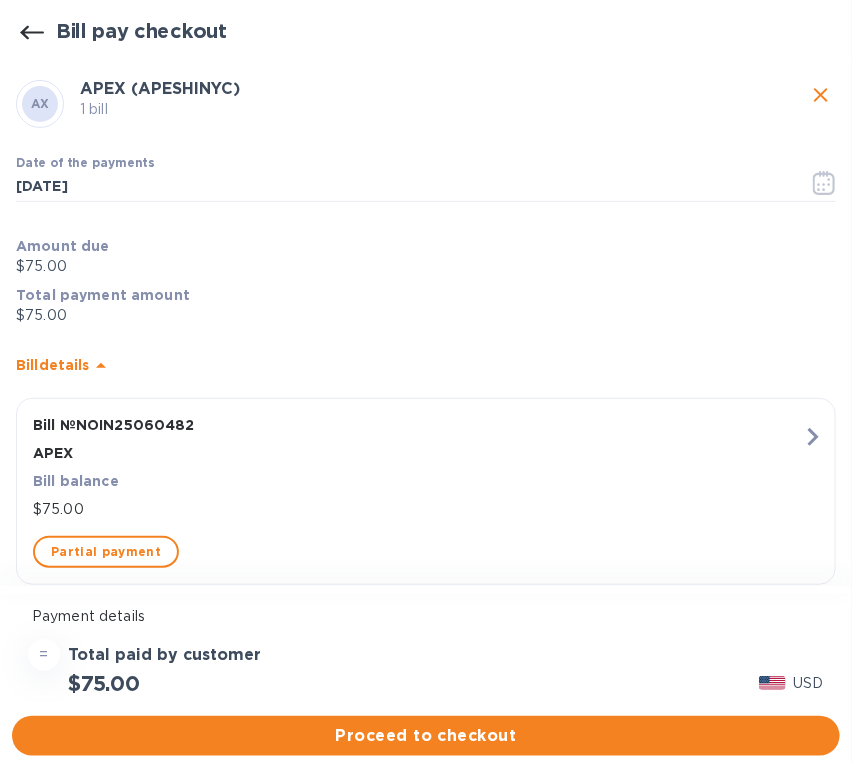 scroll, scrollTop: 36, scrollLeft: 0, axis: vertical 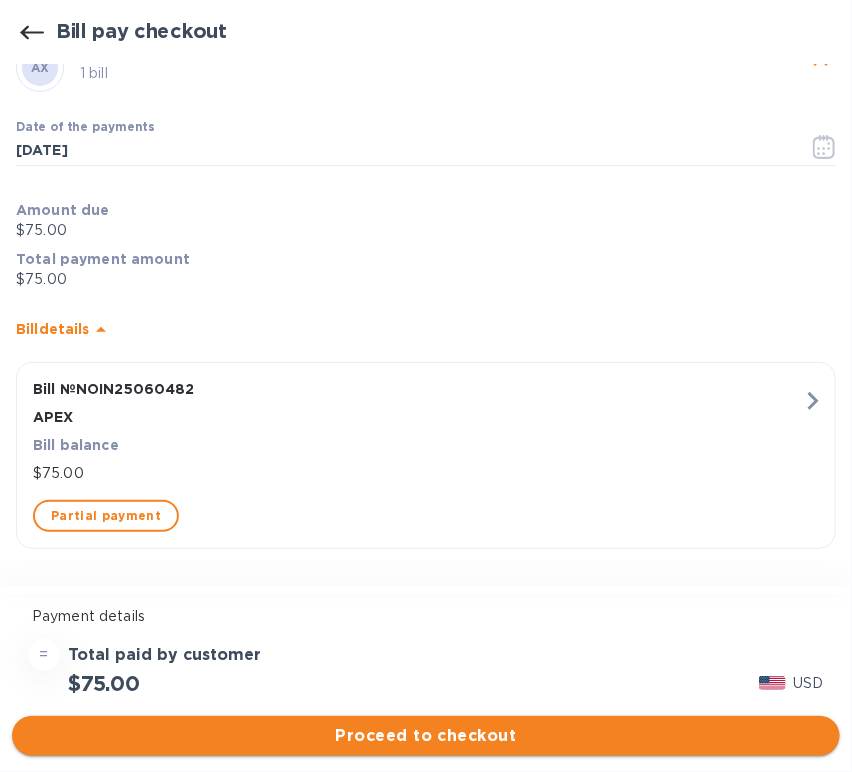 click on "Proceed to checkout" at bounding box center (426, 736) 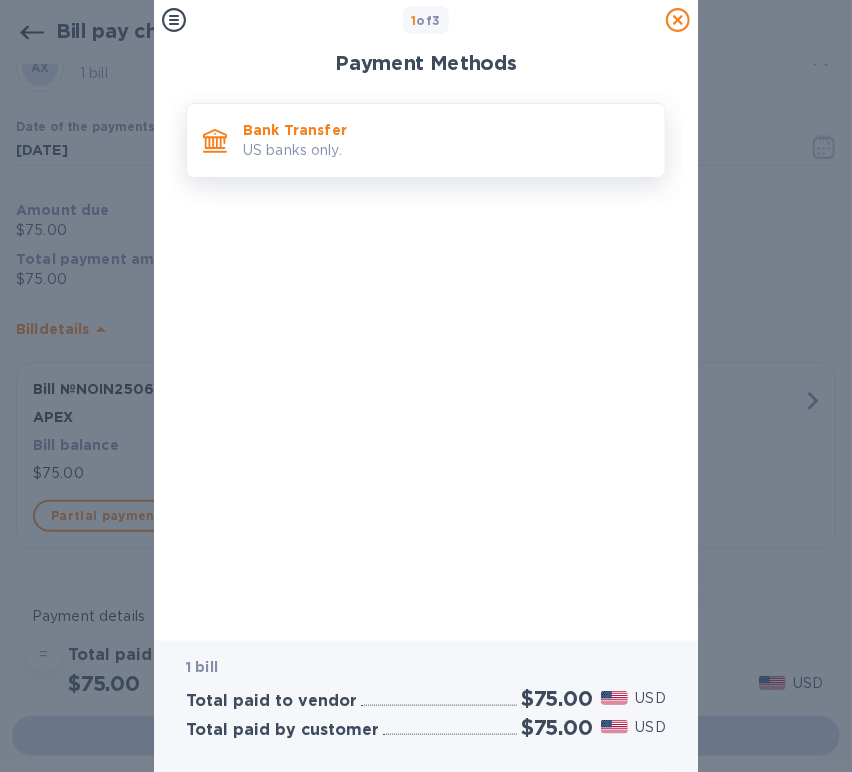 click on "US banks only." at bounding box center [446, 150] 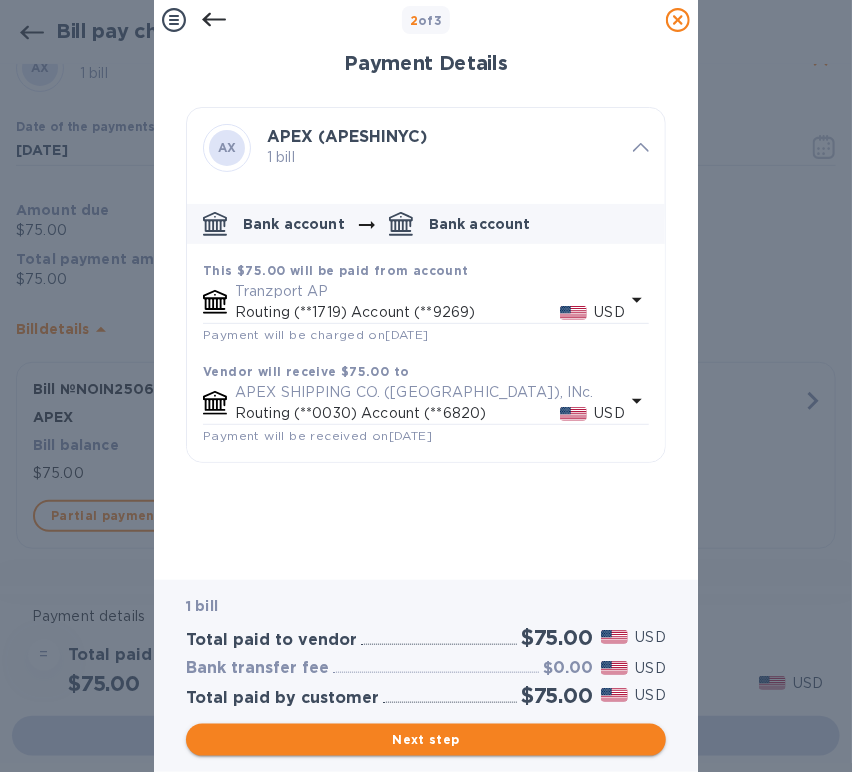 click on "Next step" at bounding box center (426, 740) 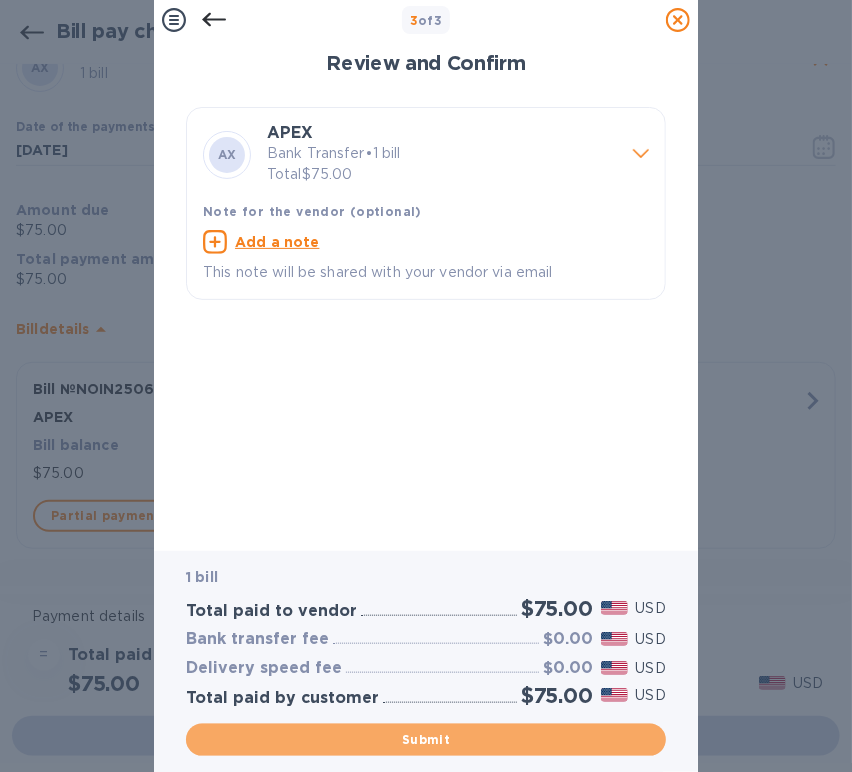 click on "Submit" at bounding box center [426, 740] 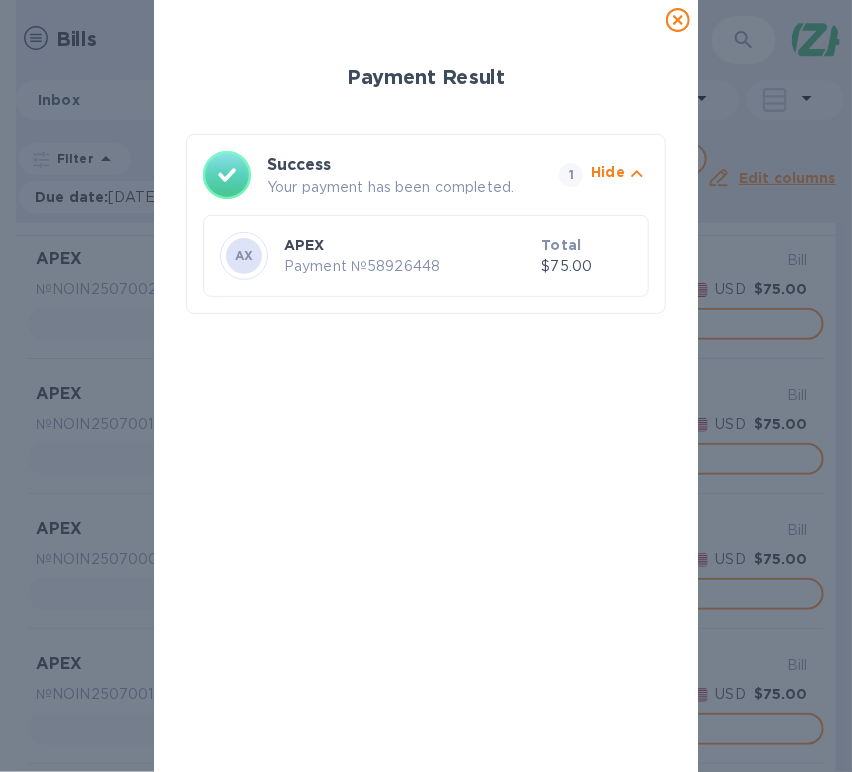click 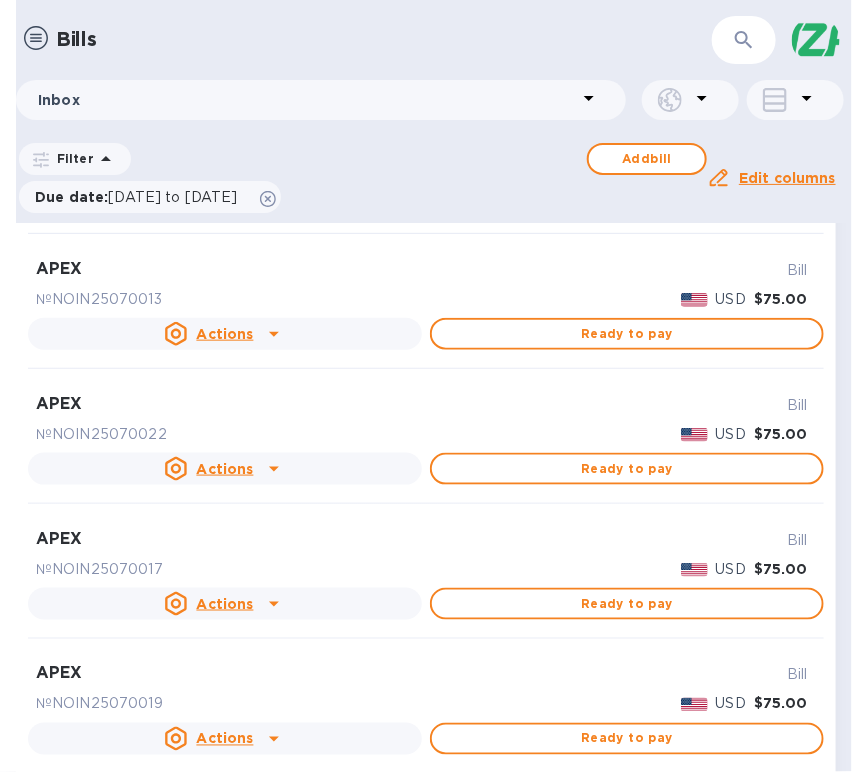 scroll, scrollTop: 444, scrollLeft: 0, axis: vertical 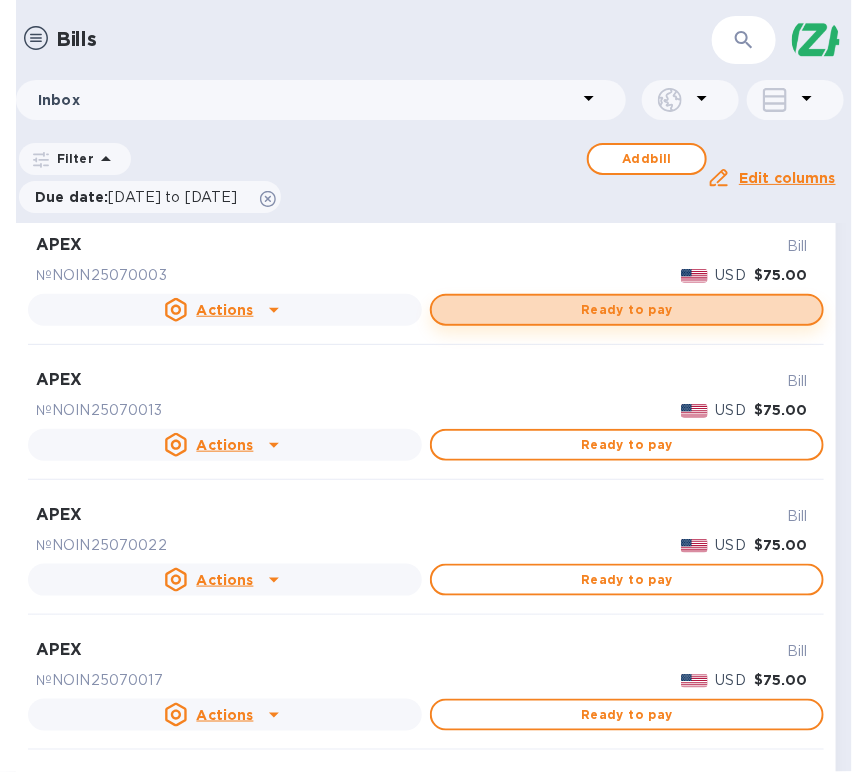 click on "Ready to pay" at bounding box center (627, 310) 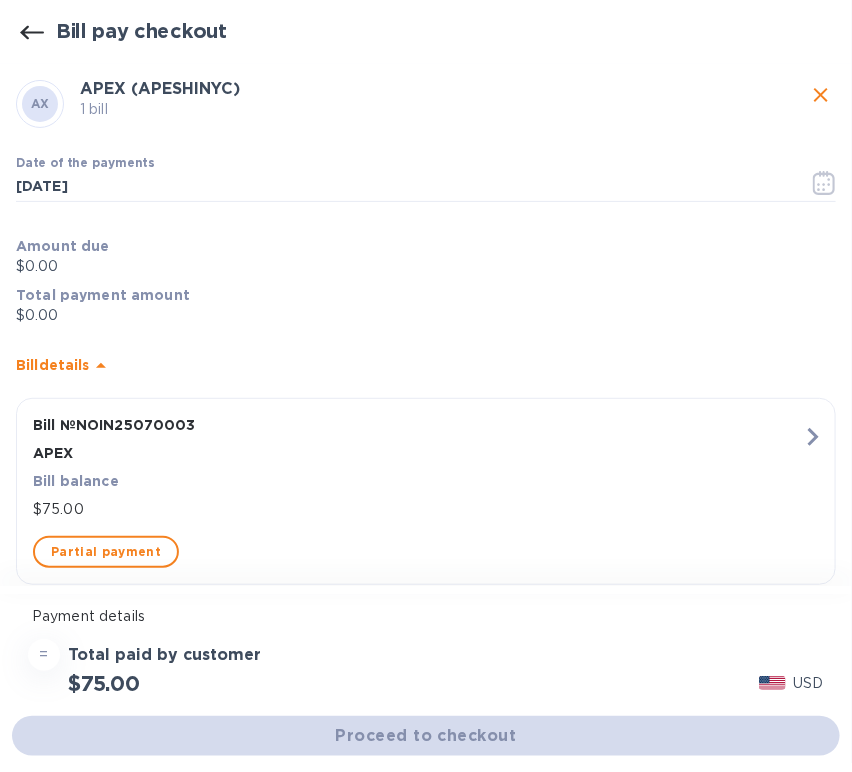 click on "Proceed to checkout" at bounding box center (426, 736) 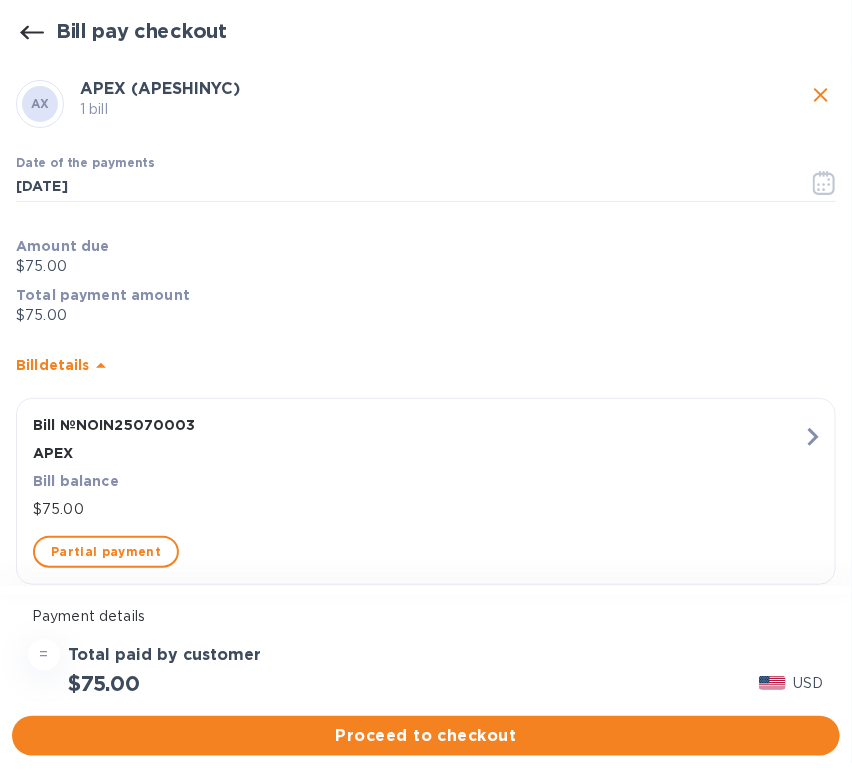 scroll, scrollTop: 36, scrollLeft: 0, axis: vertical 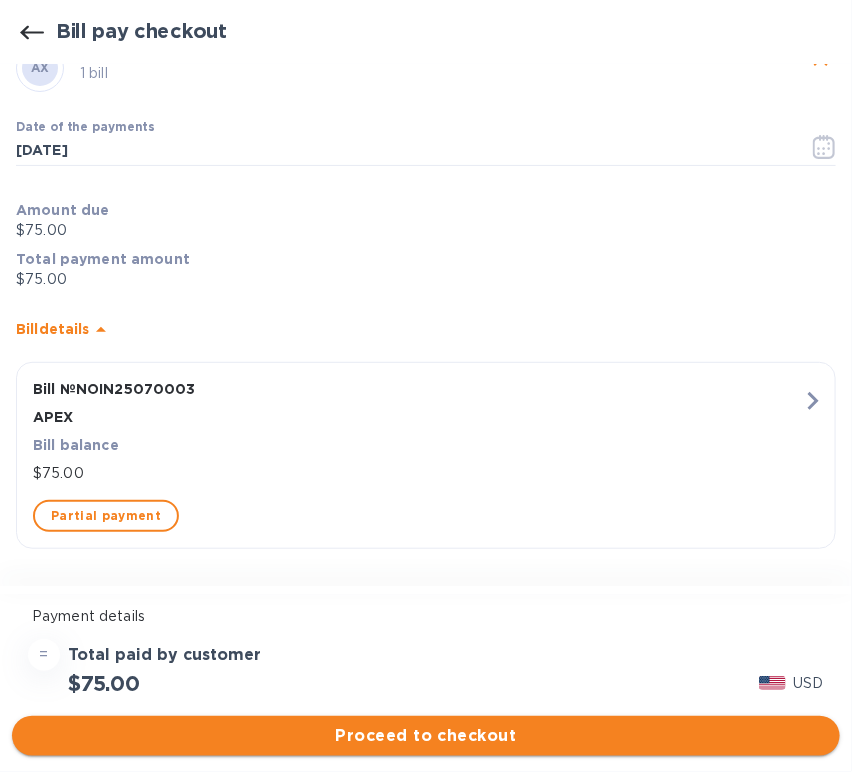 click on "Proceed to checkout" at bounding box center [426, 736] 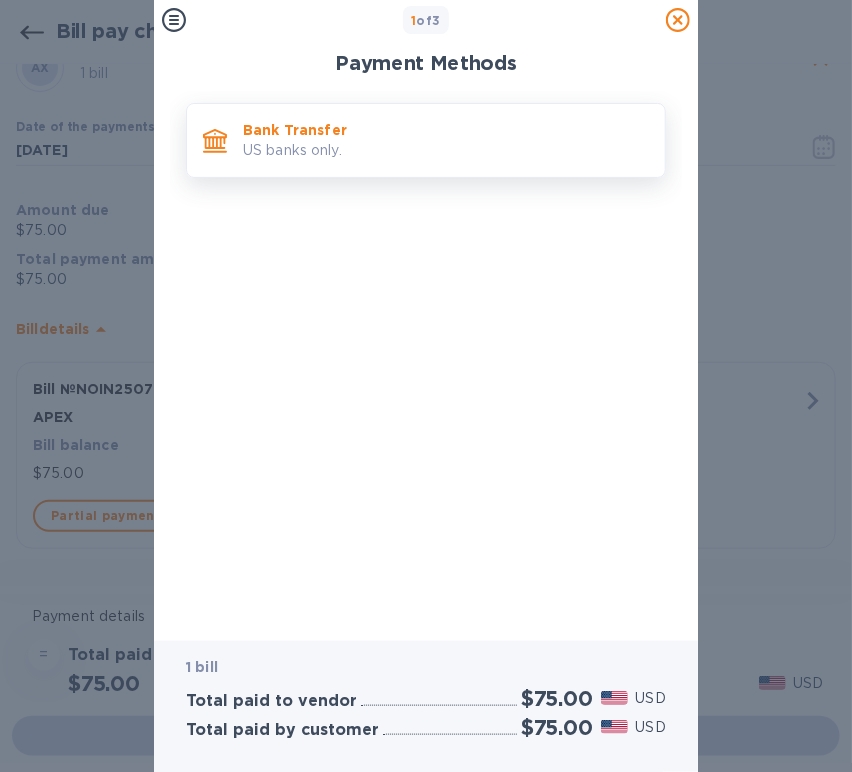 click on "US banks only." at bounding box center (446, 150) 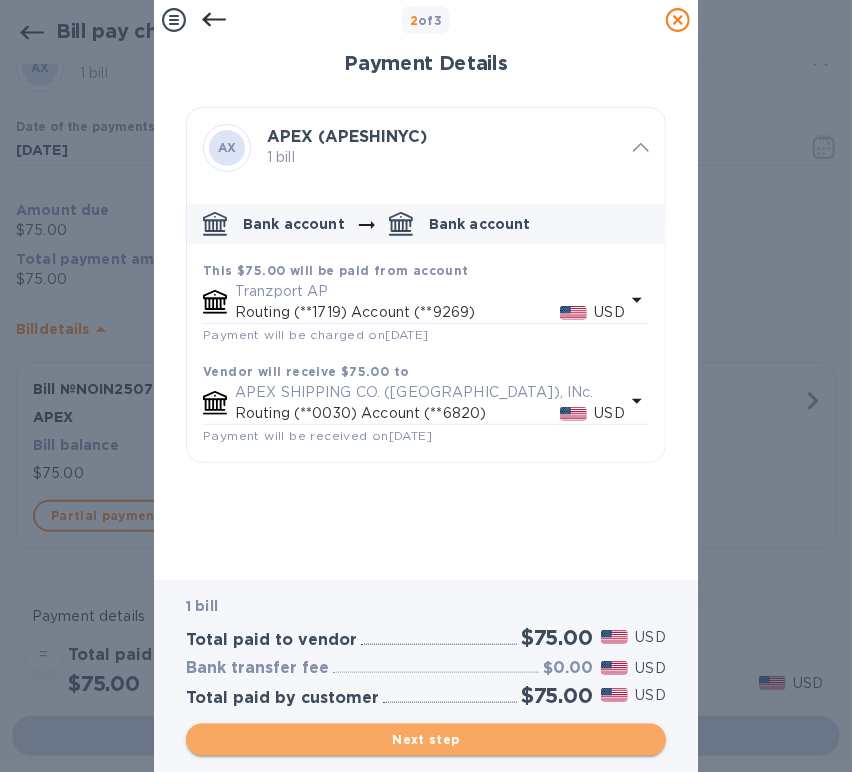 click on "Next step" at bounding box center (426, 740) 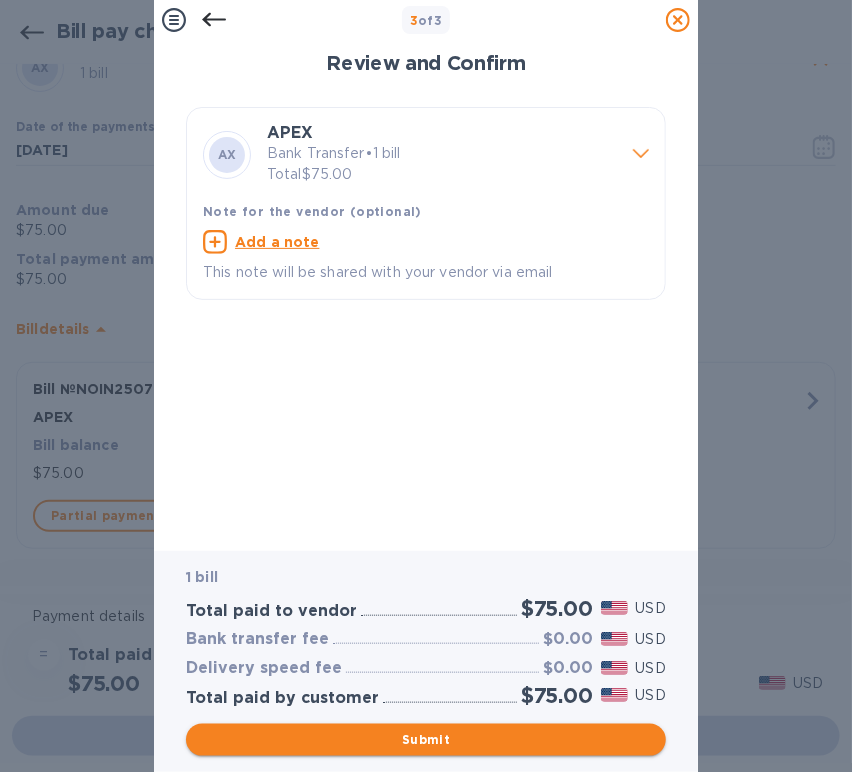 click on "Submit" at bounding box center (426, 740) 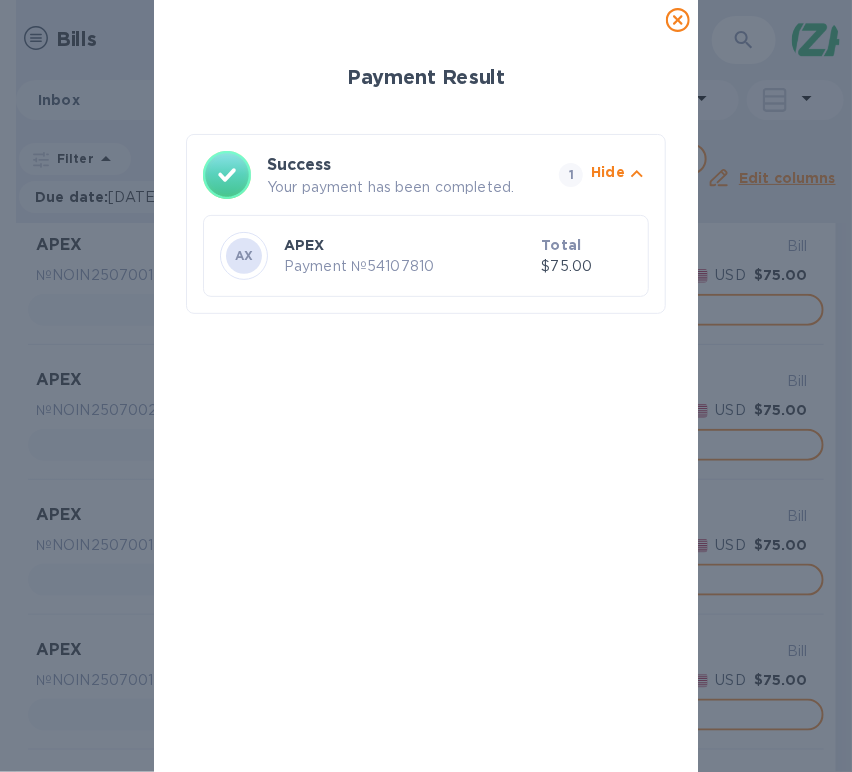 scroll, scrollTop: 309, scrollLeft: 0, axis: vertical 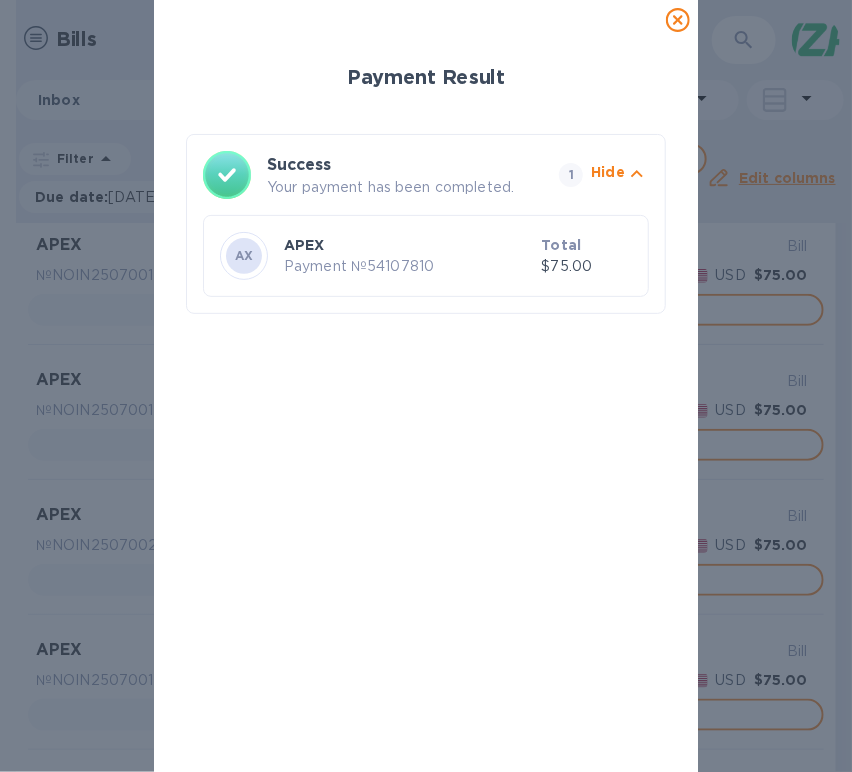 click 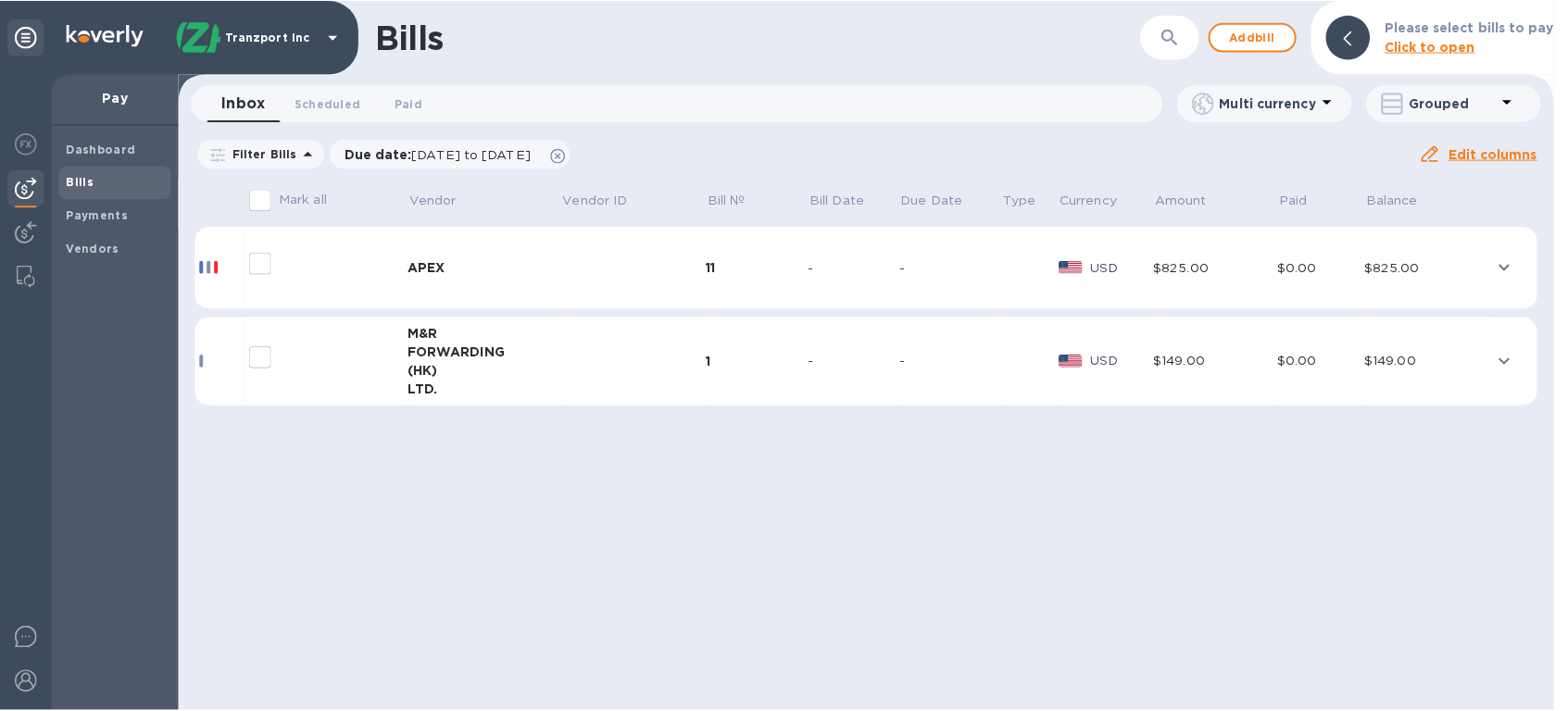 scroll, scrollTop: 0, scrollLeft: 0, axis: both 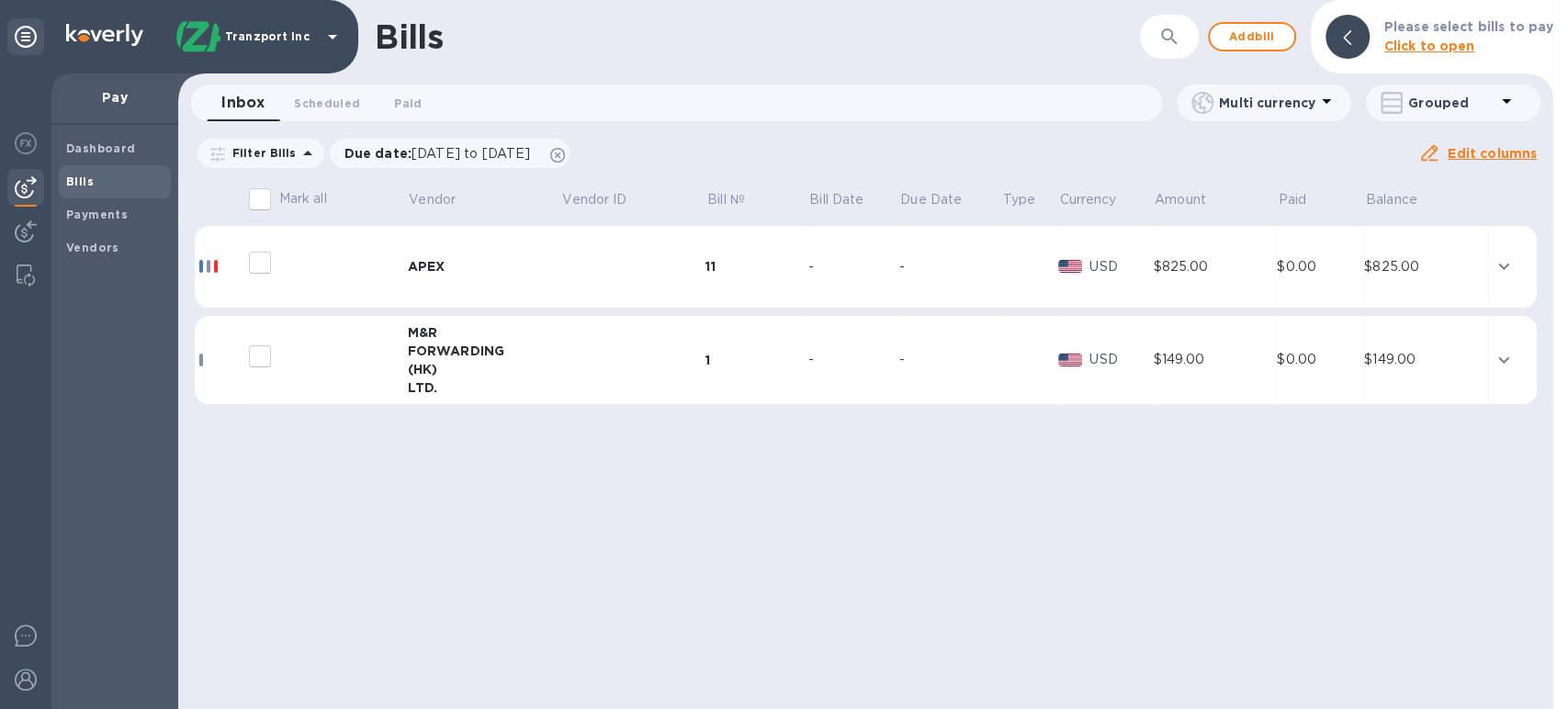 click at bounding box center [634, 267] 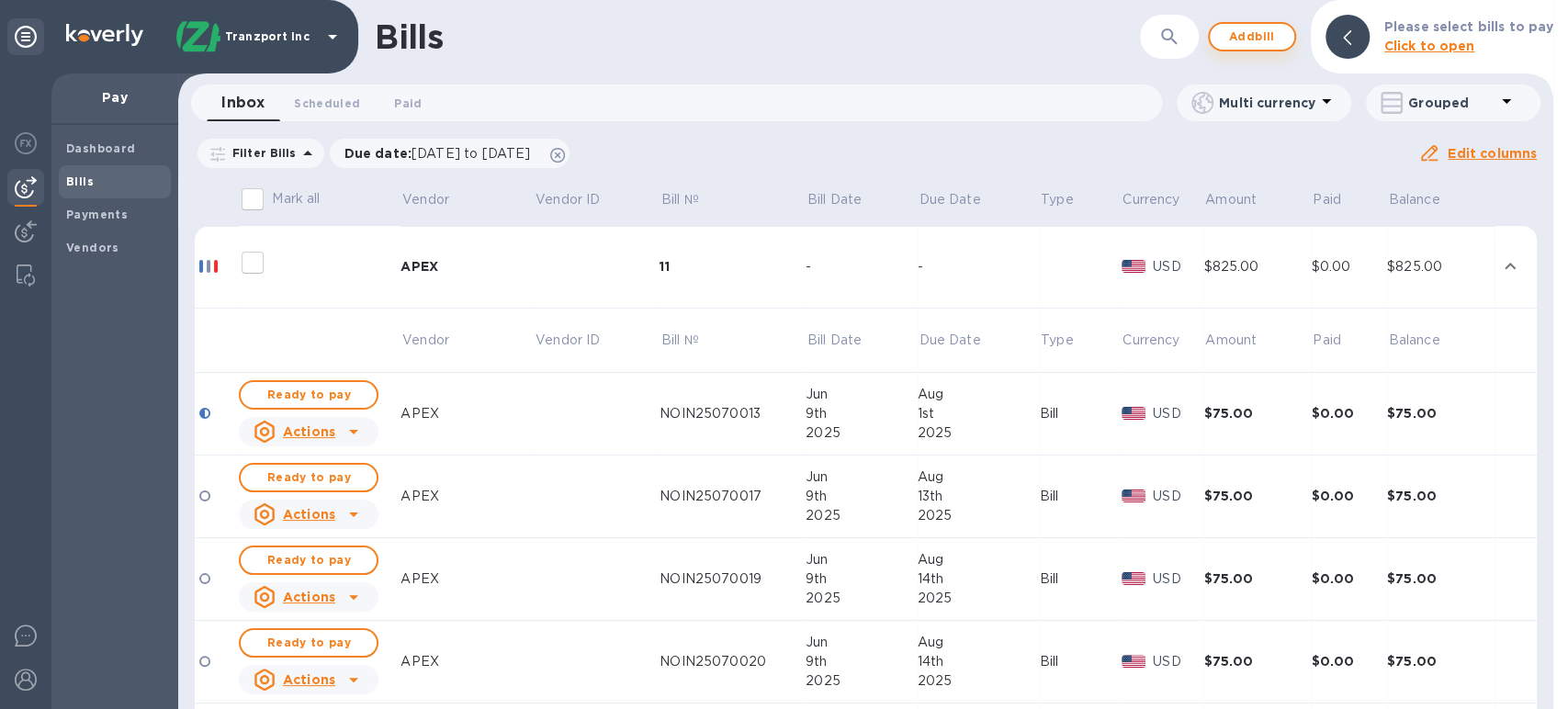 click on "Add   bill" at bounding box center (1252, 37) 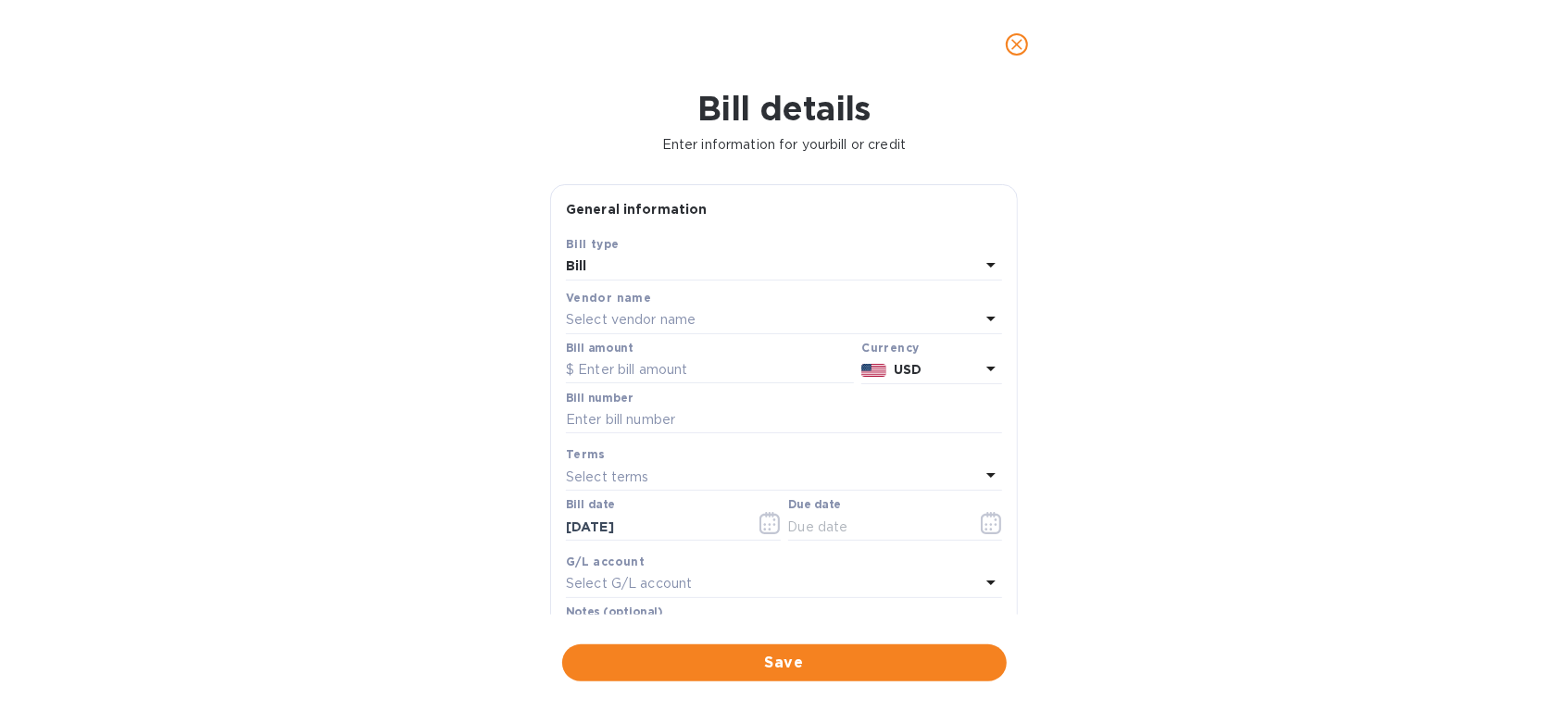 click on "Select vendor name" at bounding box center (631, 319) 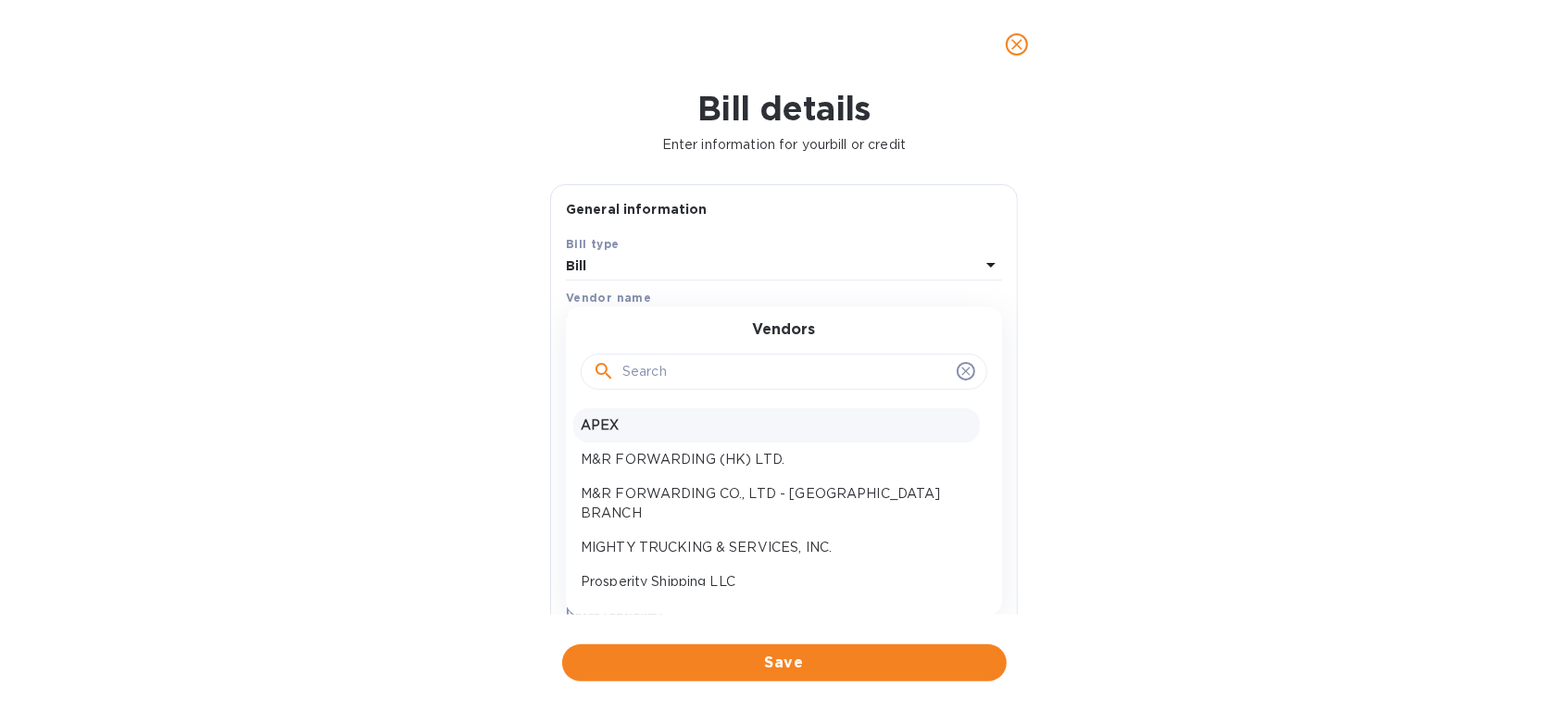 click on "APEX" at bounding box center [776, 425] 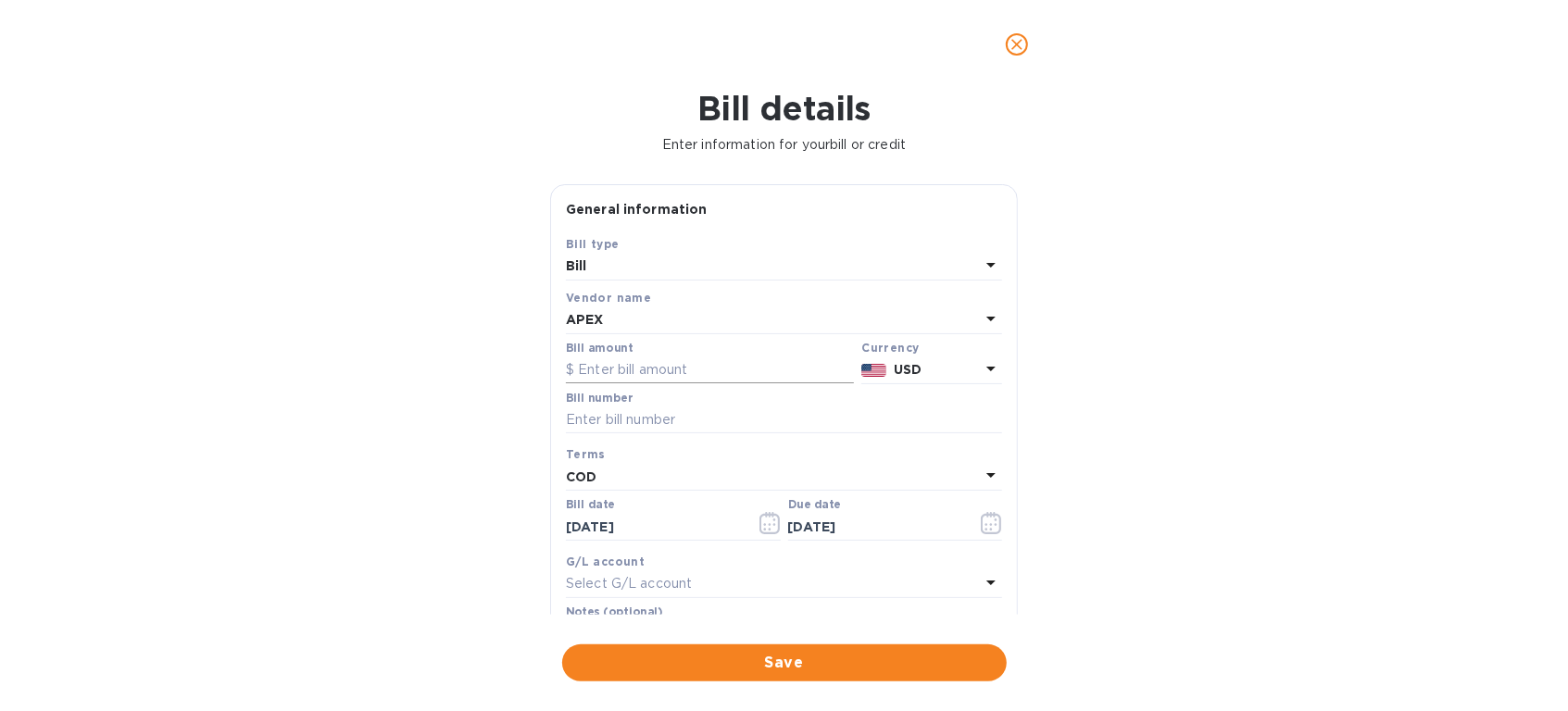 click at bounding box center (709, 370) 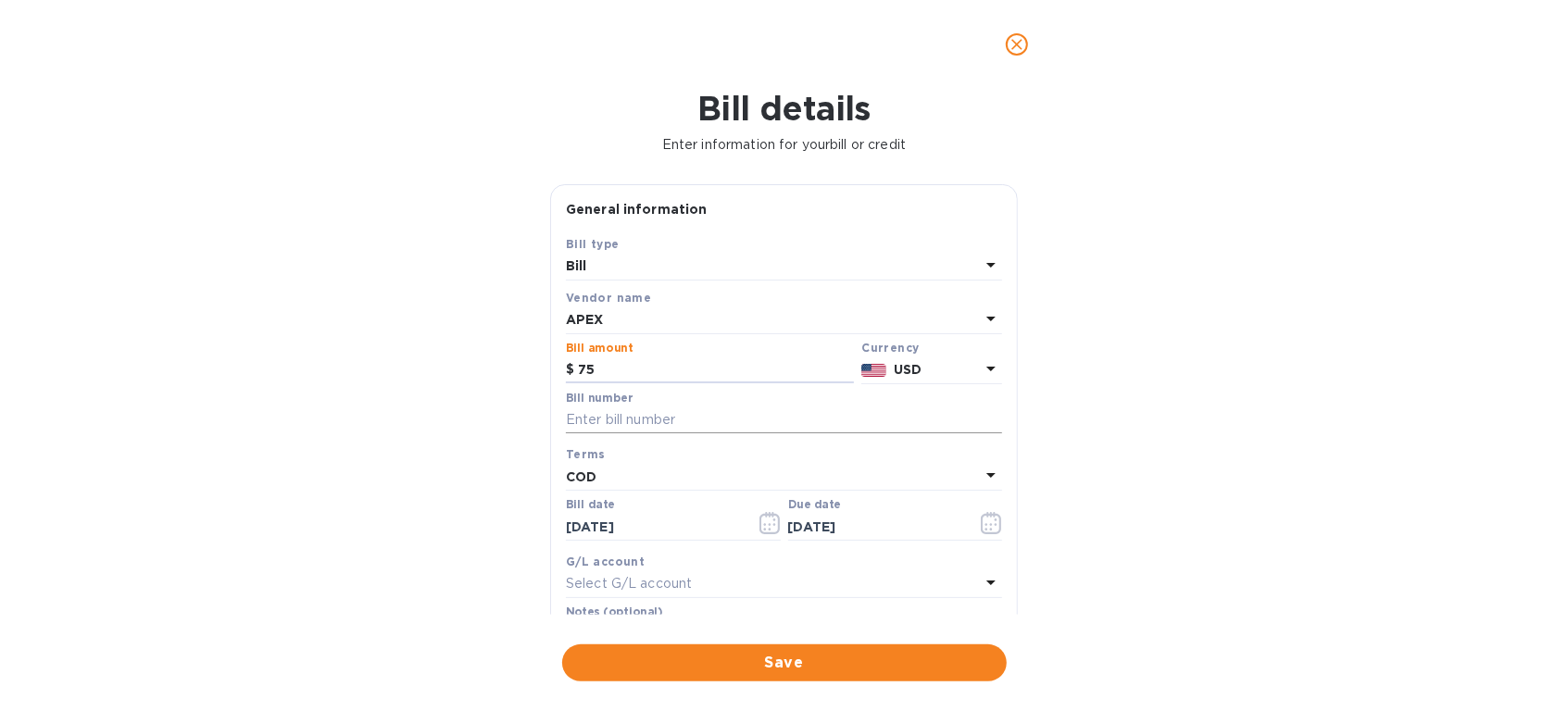 type on "75" 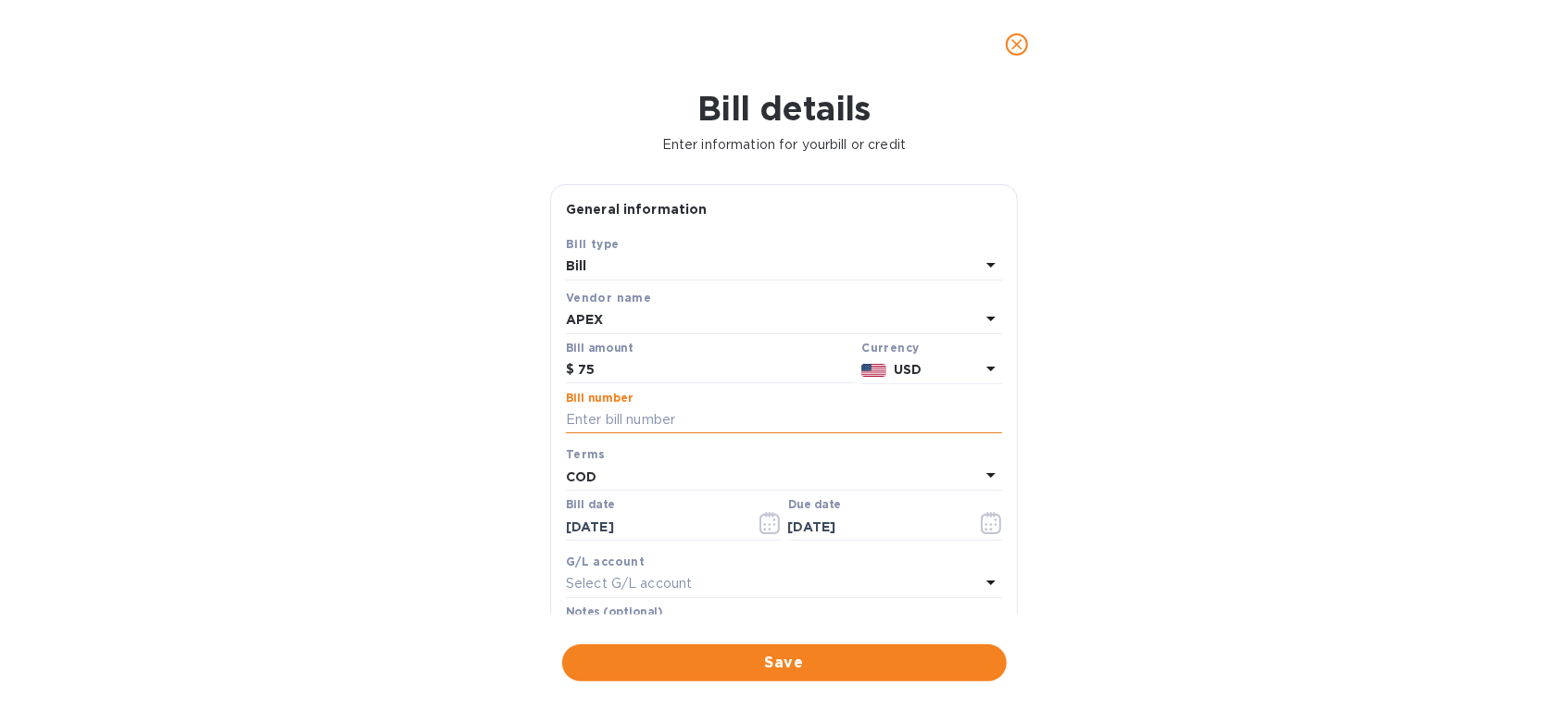 click at bounding box center [784, 420] 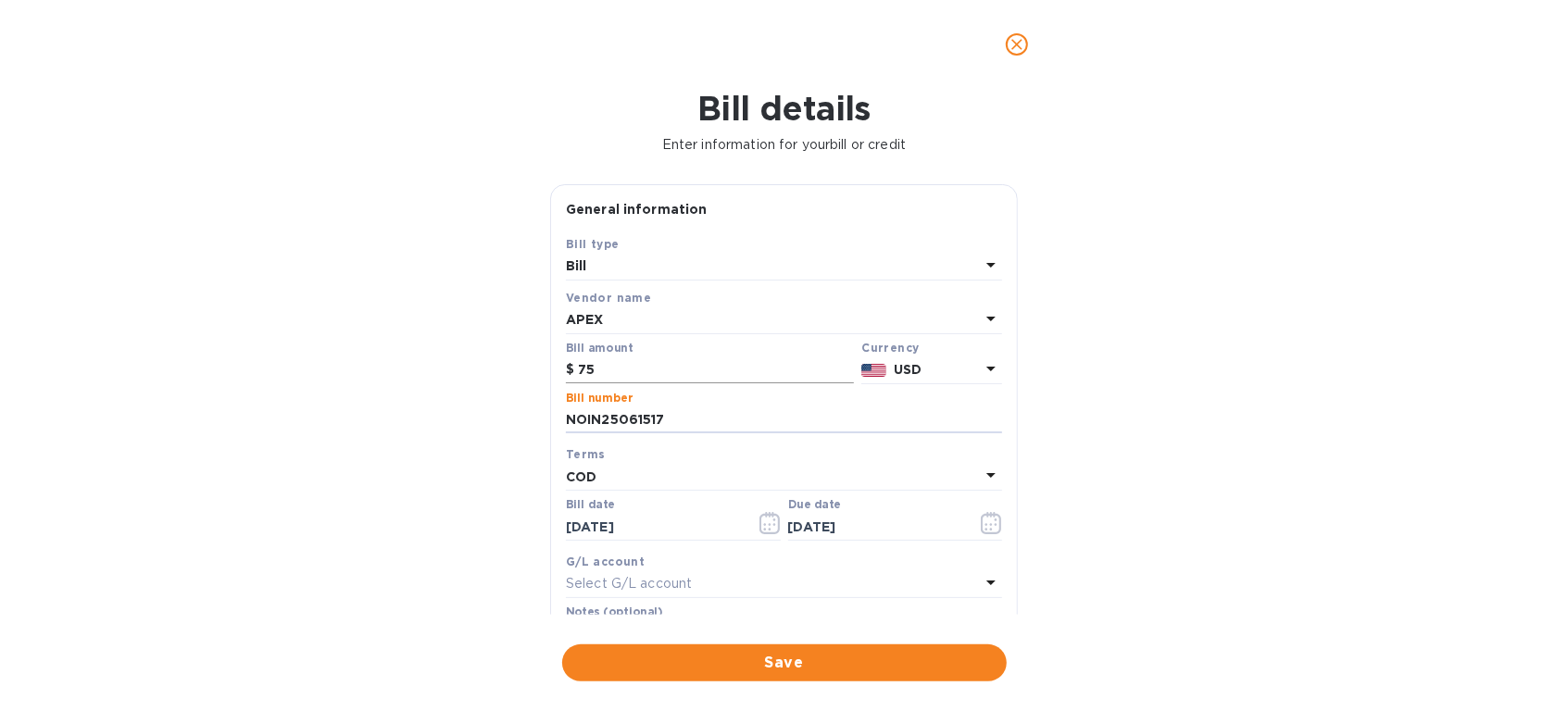 type on "NOIN25061517" 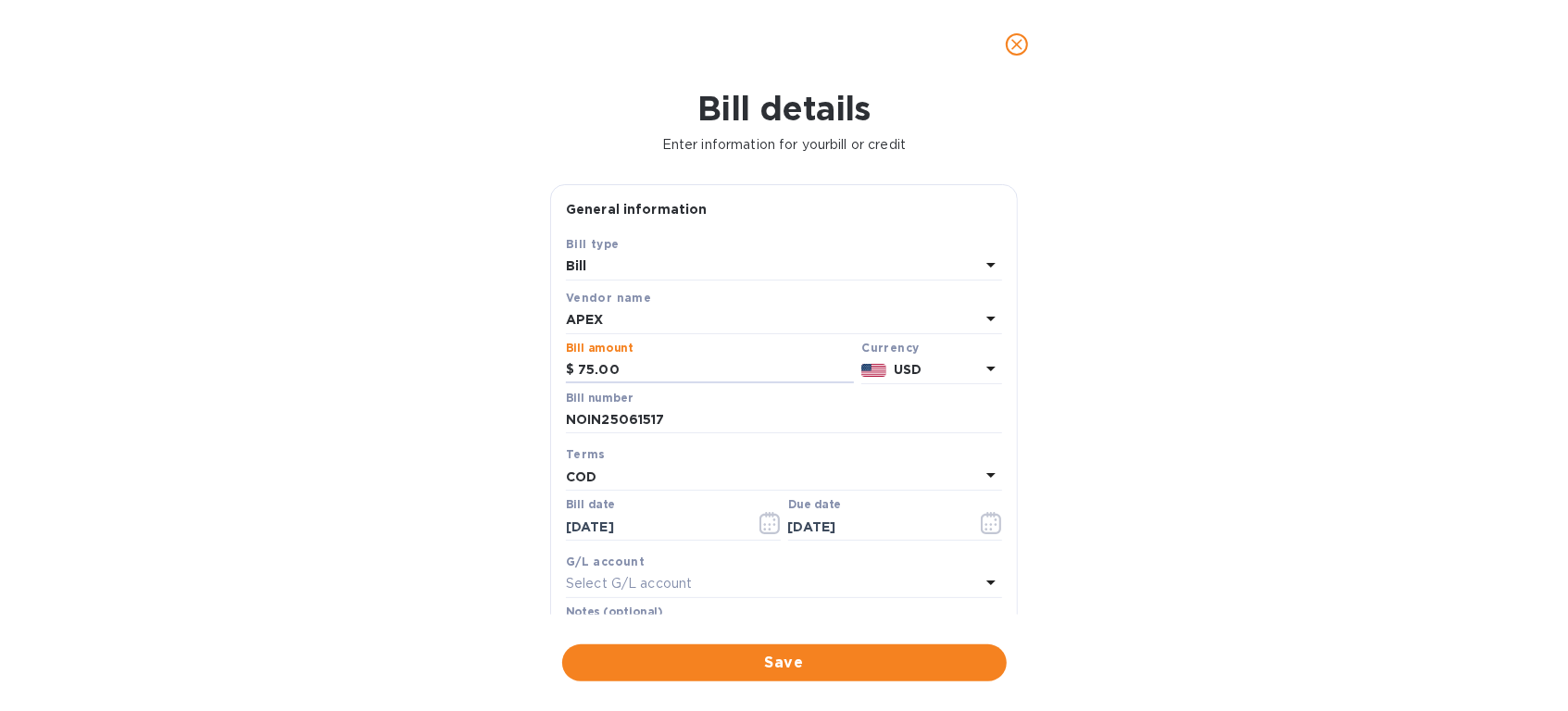 scroll, scrollTop: 103, scrollLeft: 0, axis: vertical 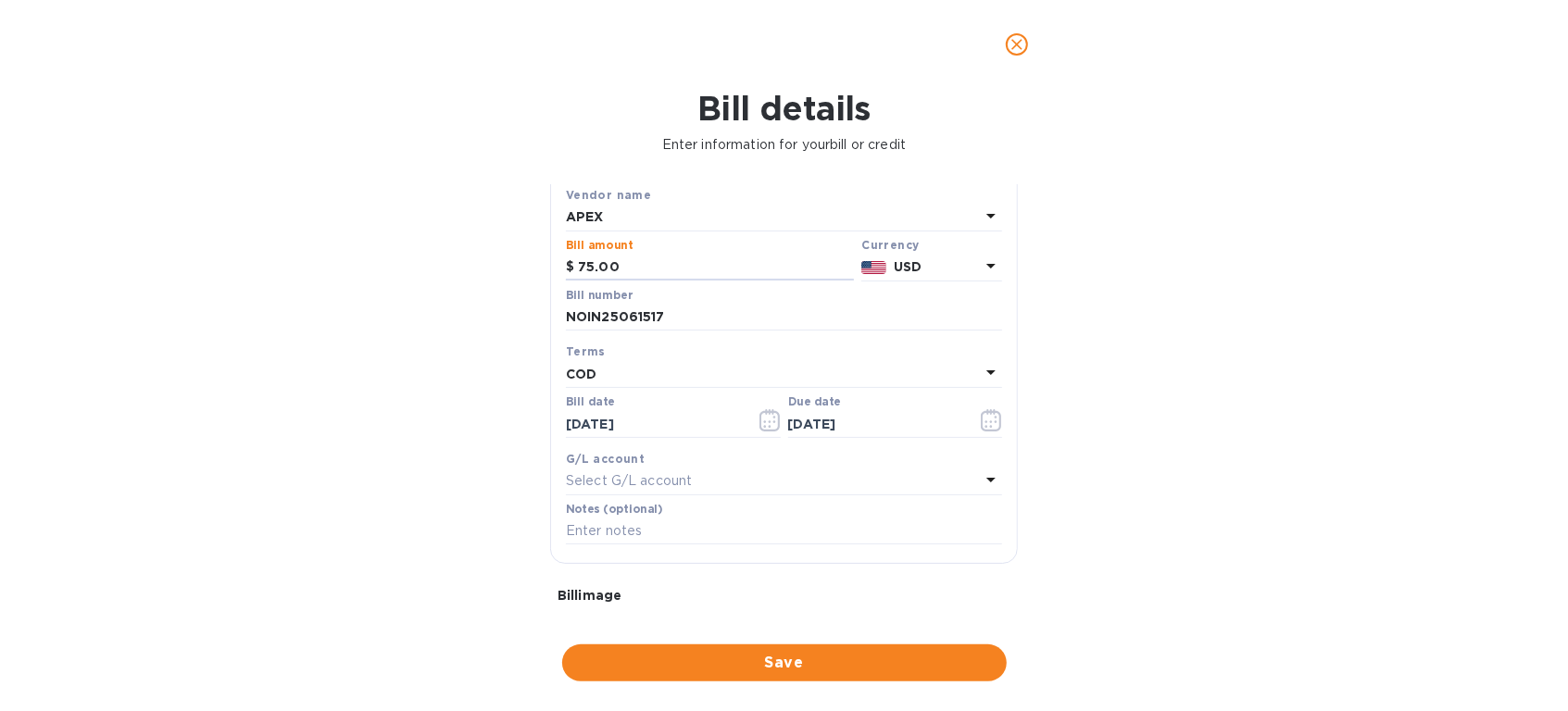 type on "75.00" 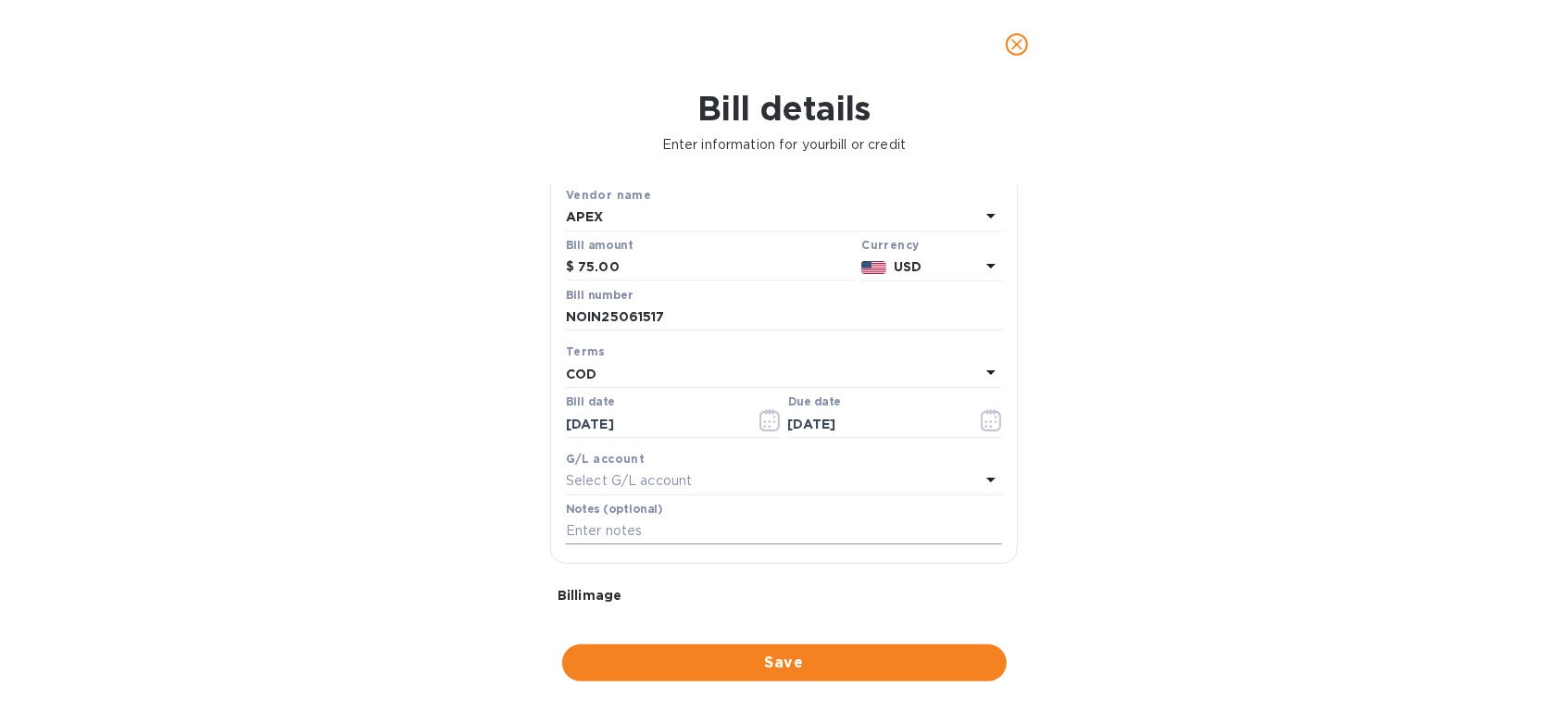 click at bounding box center [784, 531] 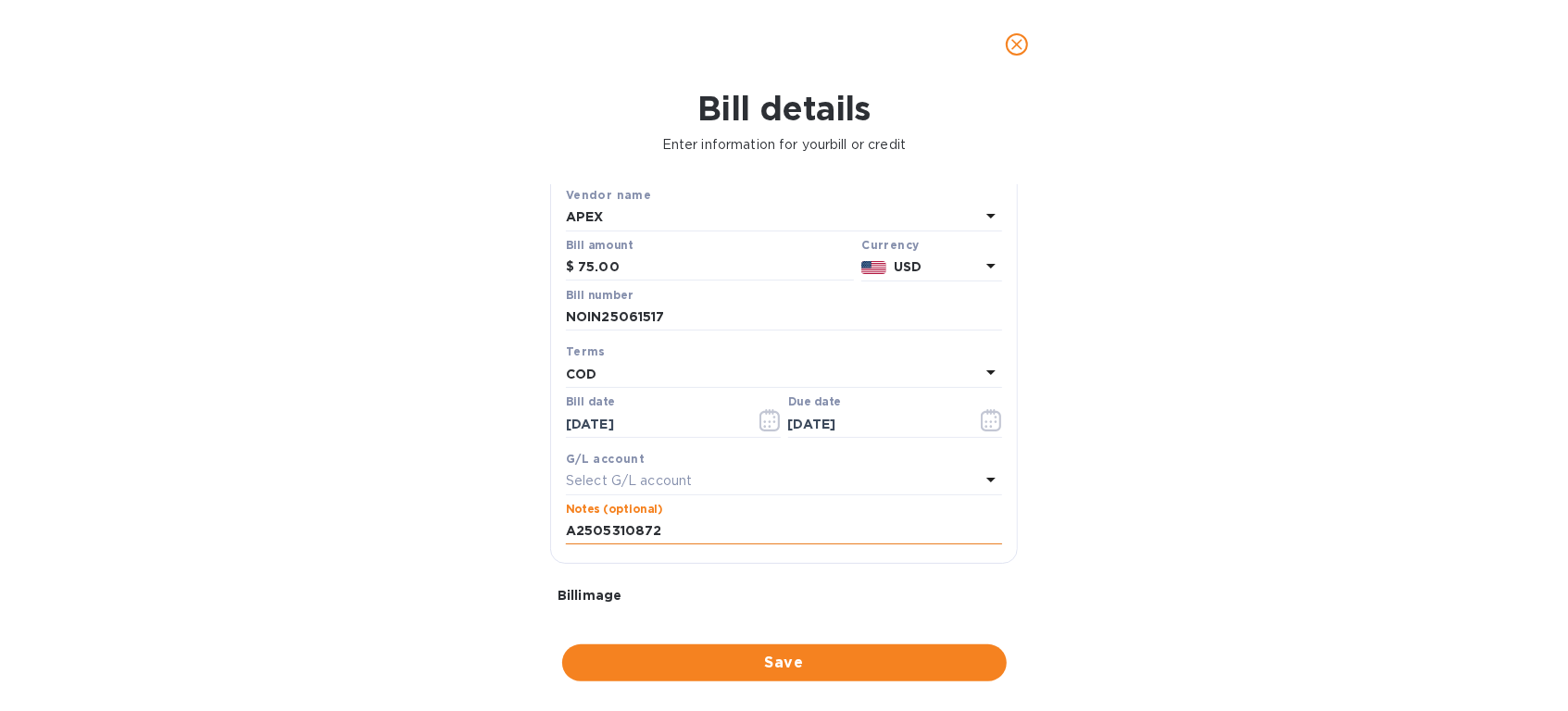scroll, scrollTop: 259, scrollLeft: 0, axis: vertical 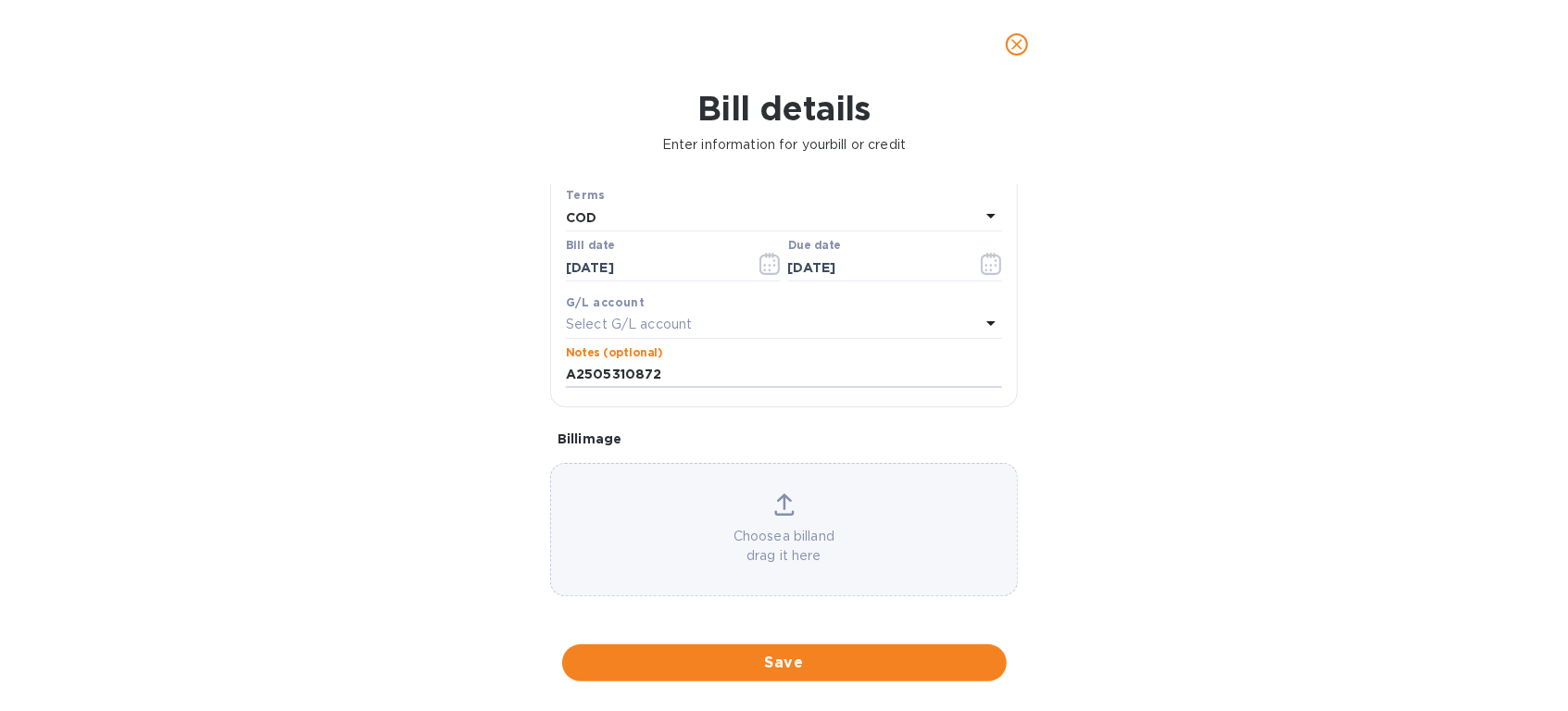 type on "A2505310872" 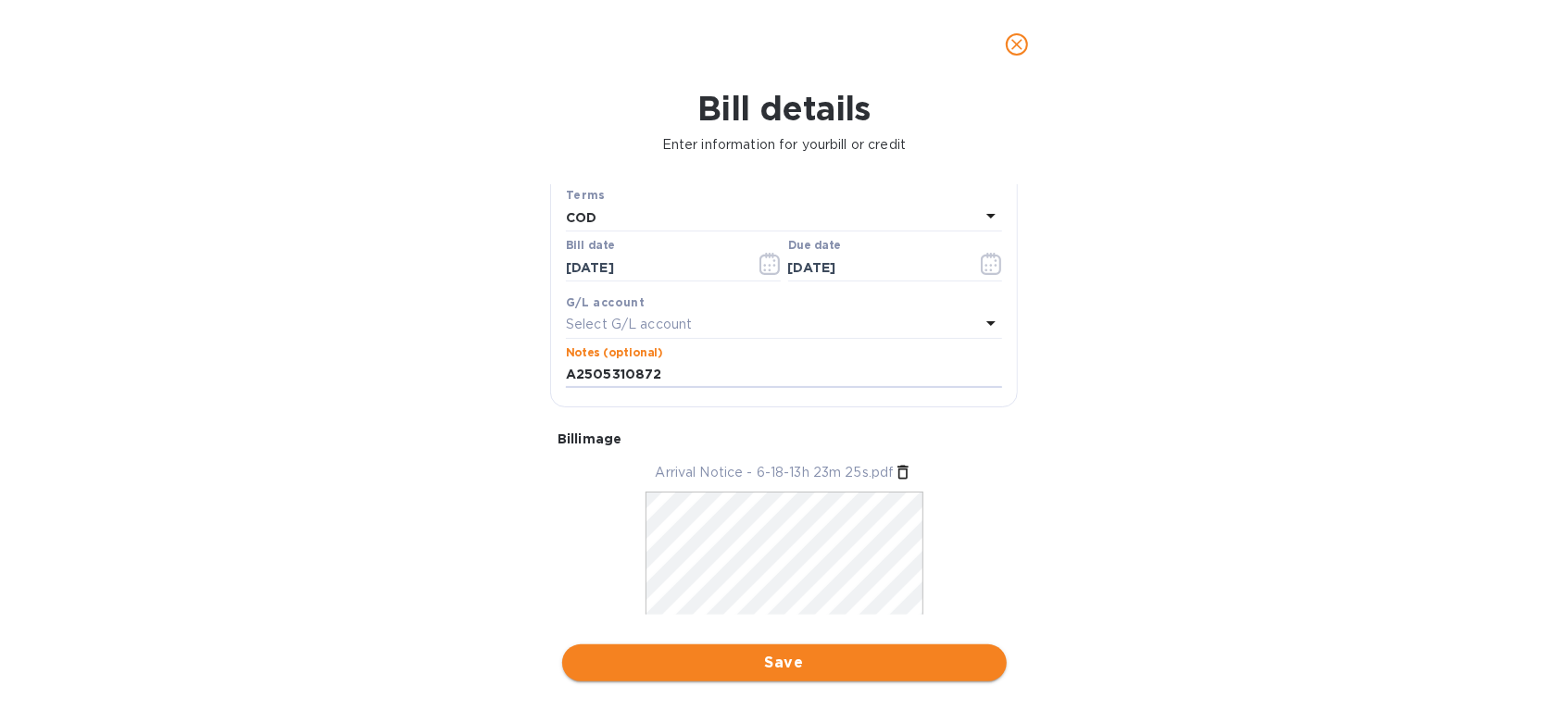 click on "Save" at bounding box center (784, 663) 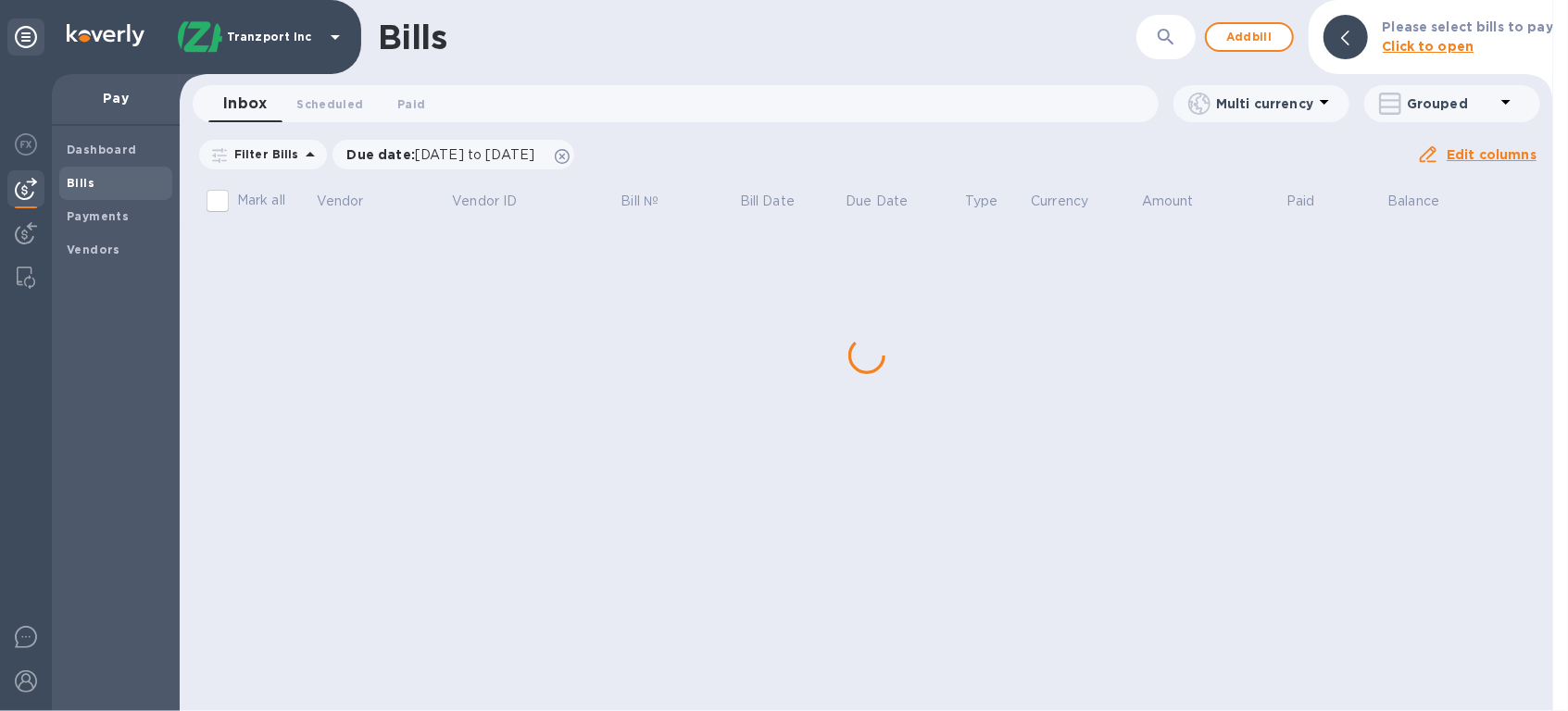 click on "Bills ​ Add   bill Please select bills to pay Click to open Inbox 0 Scheduled 0 Paid 0 Multi currency Grouped Filter Bills Due date :  [DATE] to [DATE] Amount   Paid   Balance   Edit columns Mark all Vendor Vendor ID Bill № Bill Date Due Date Type Currency Amount Paid Balance" at bounding box center (866, 356) 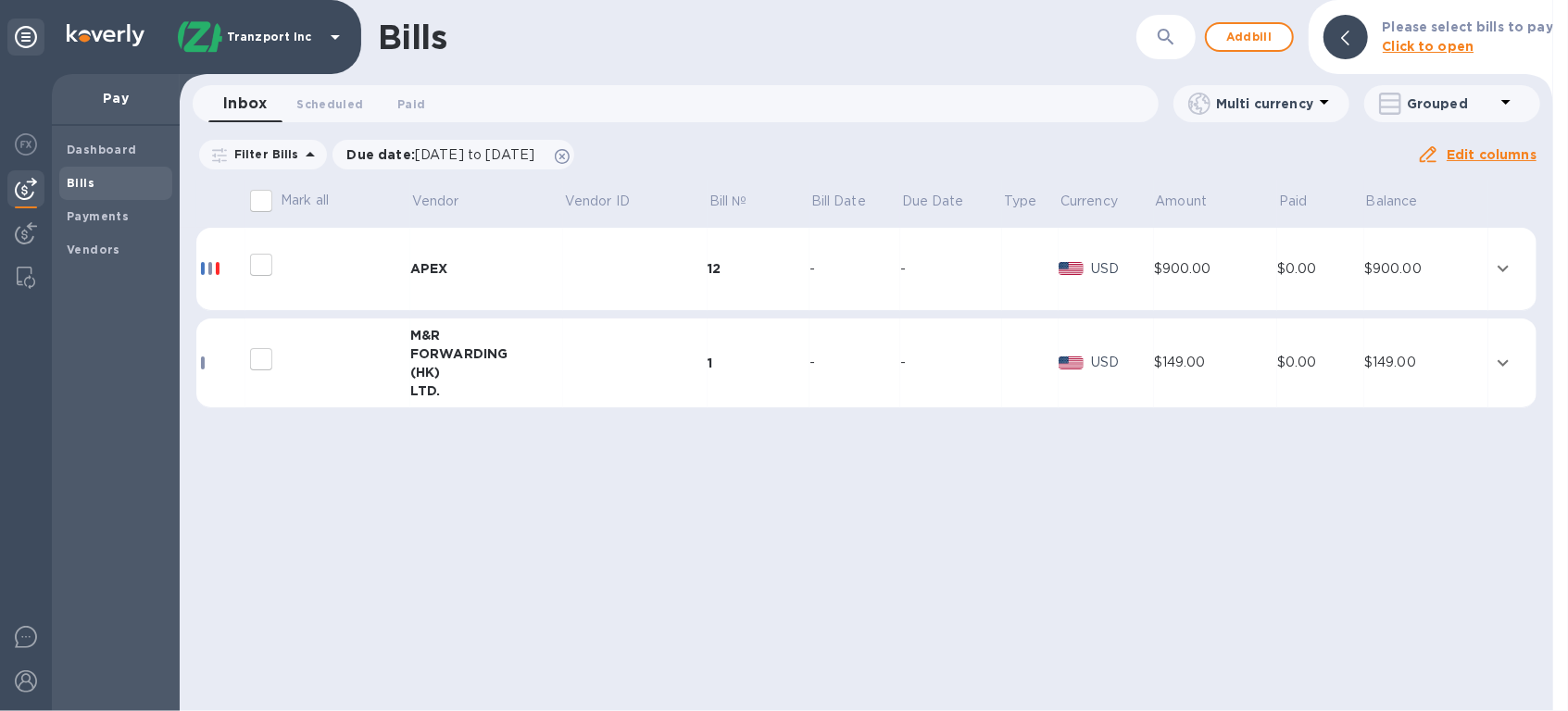click at bounding box center [635, 269] 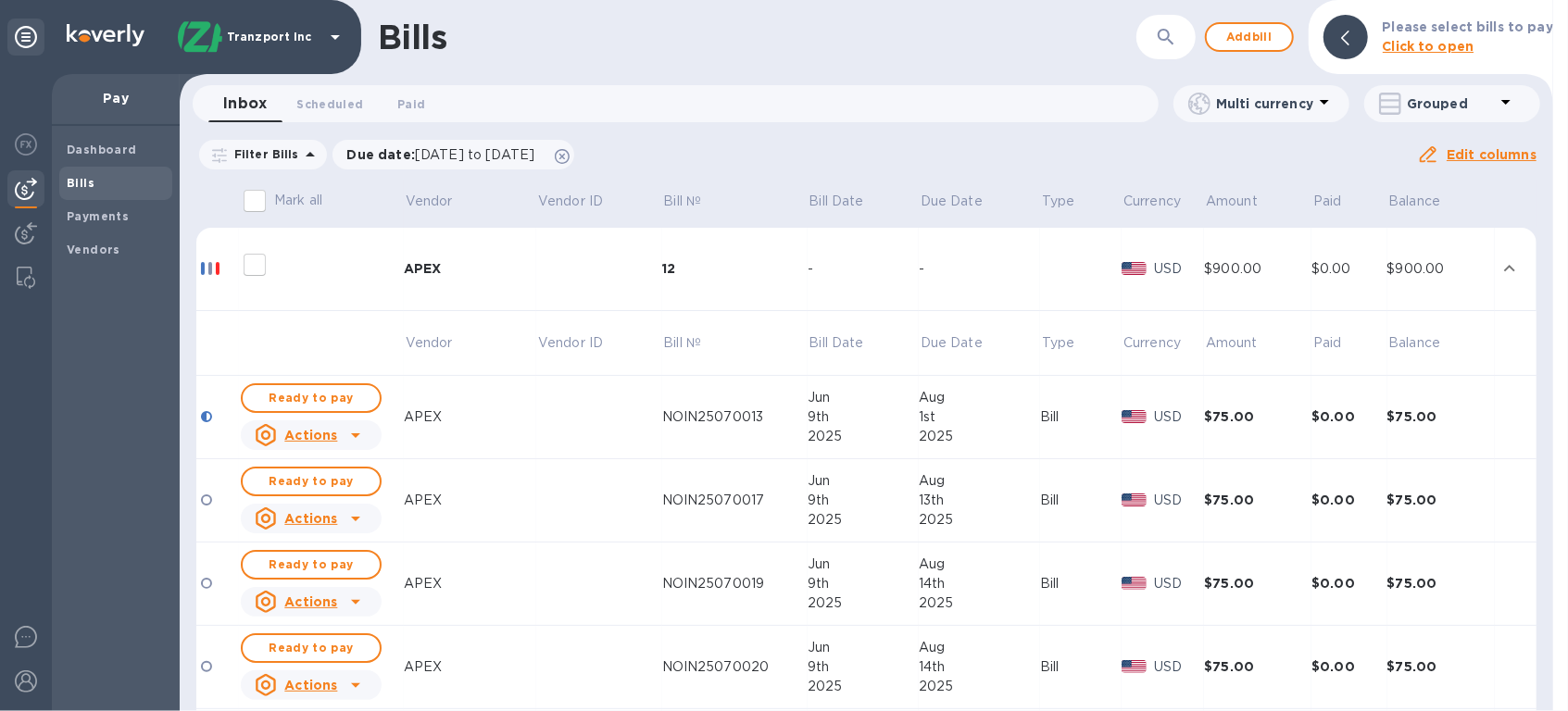 click at bounding box center [311, 265] 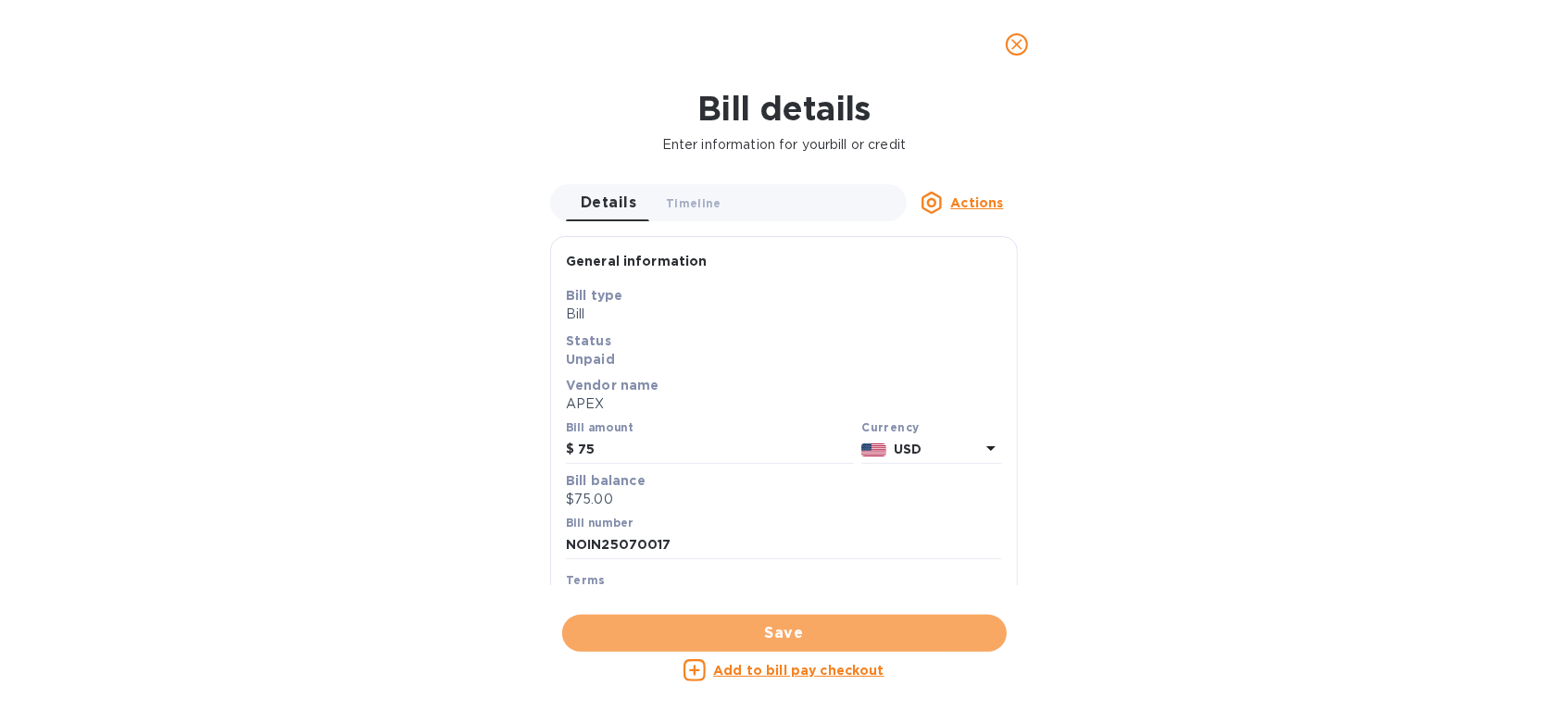 click on "Save" at bounding box center [784, 633] 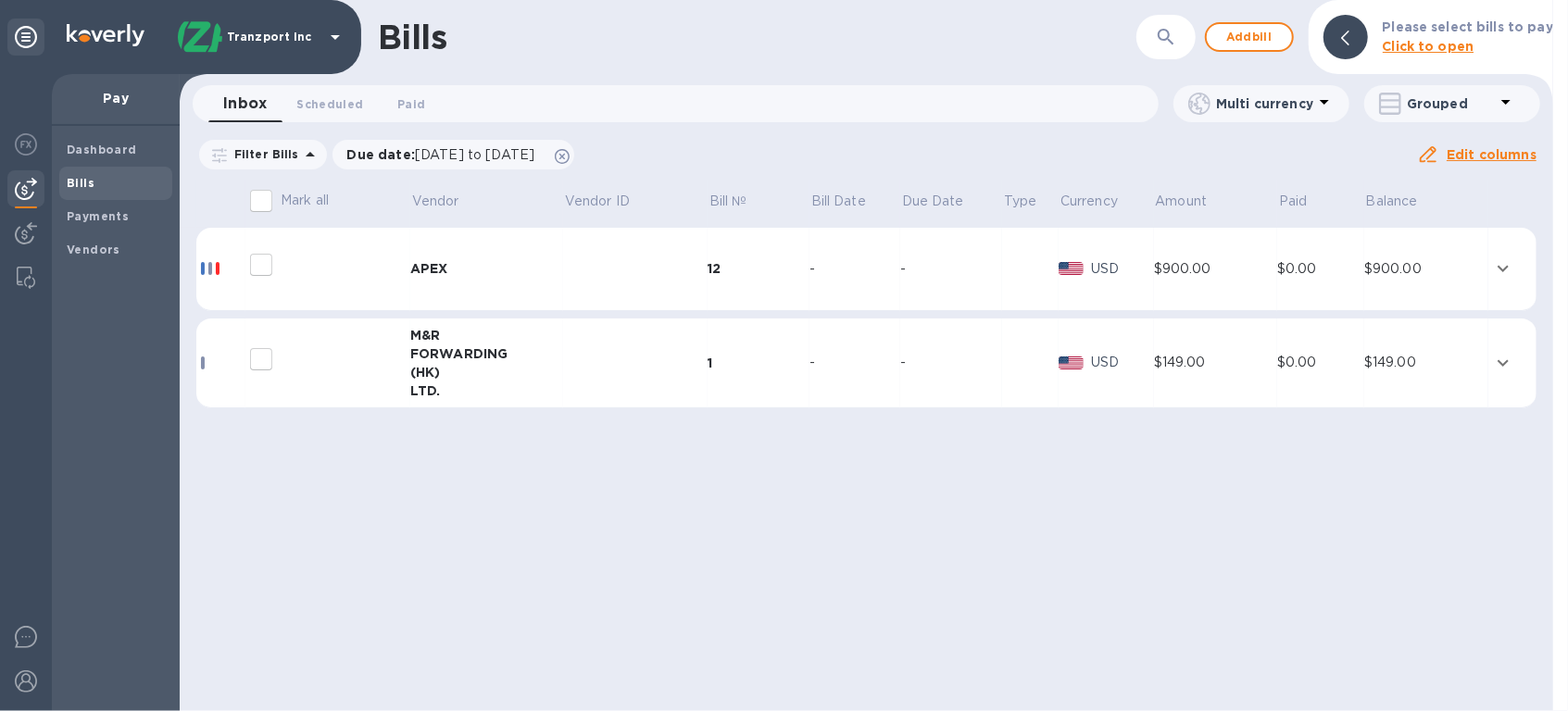 click at bounding box center [635, 269] 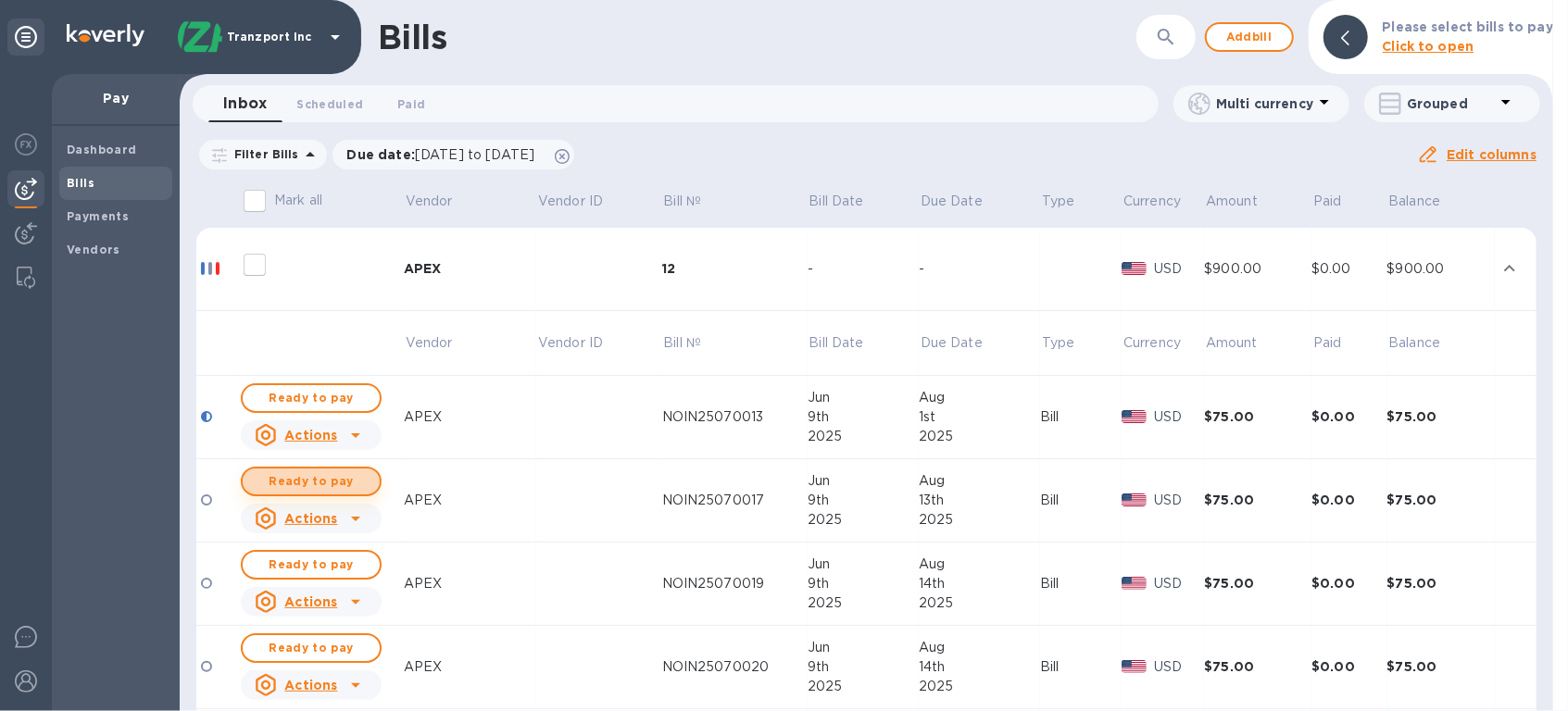 click on "Ready to pay" at bounding box center [311, 481] 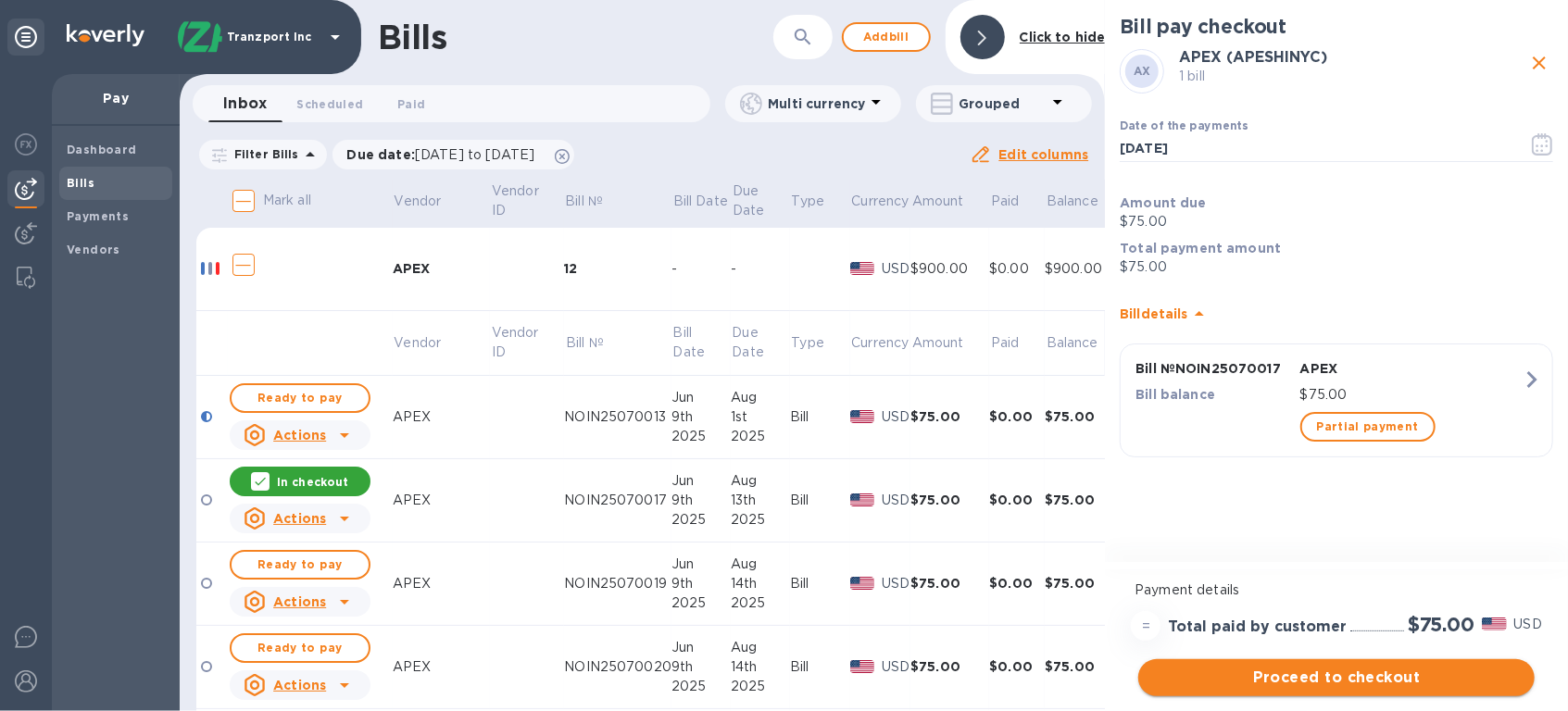click on "Proceed to checkout" at bounding box center (1336, 678) 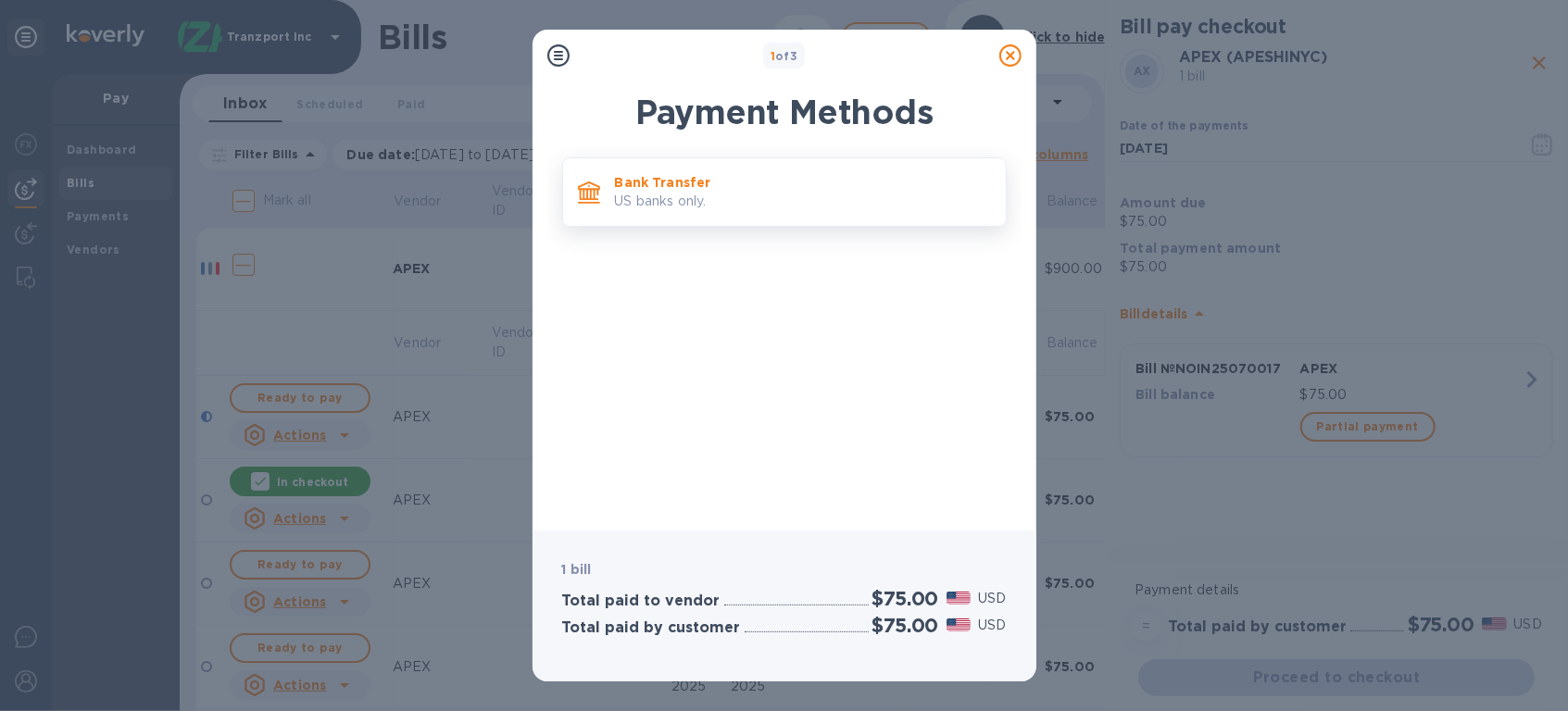 click on "Bank Transfer" at bounding box center (803, 182) 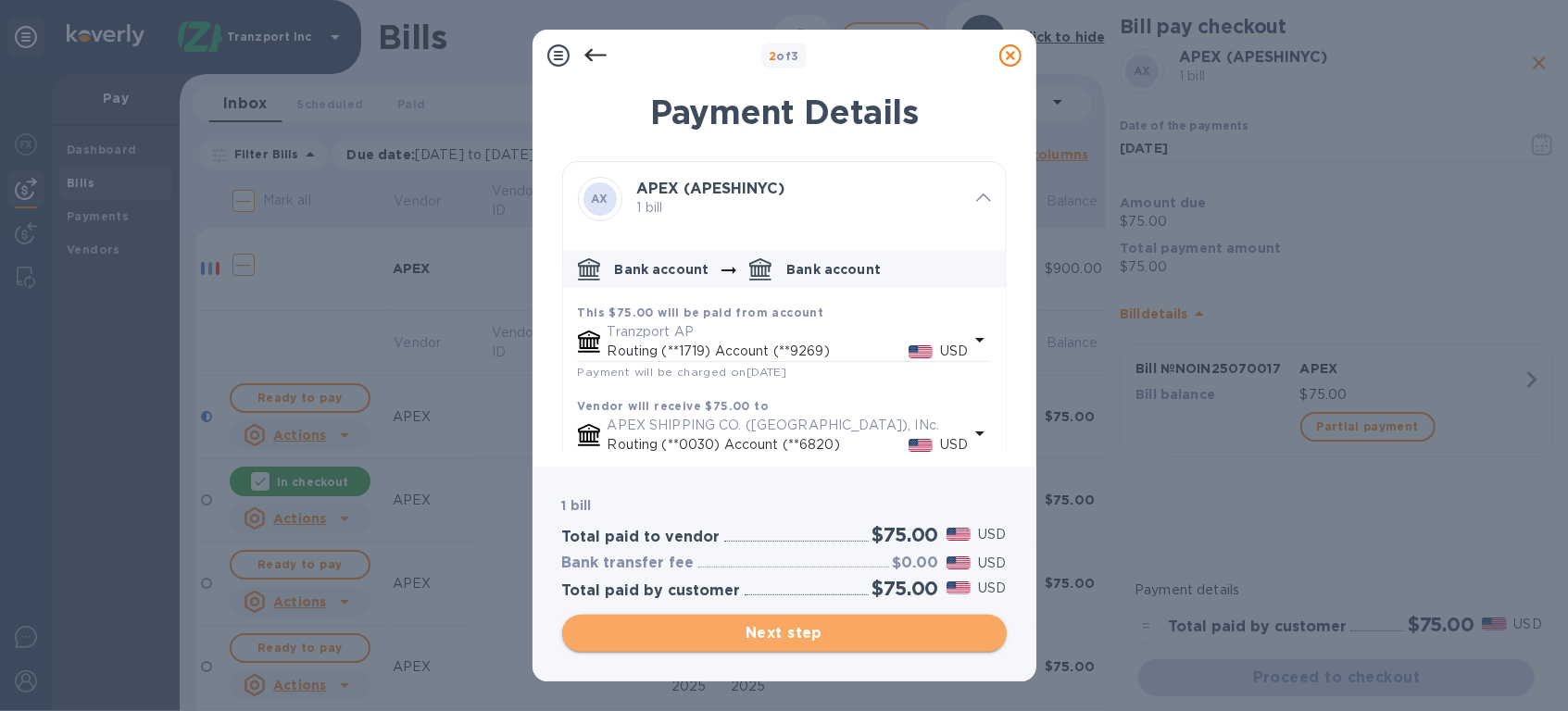 click on "Next step" at bounding box center [784, 633] 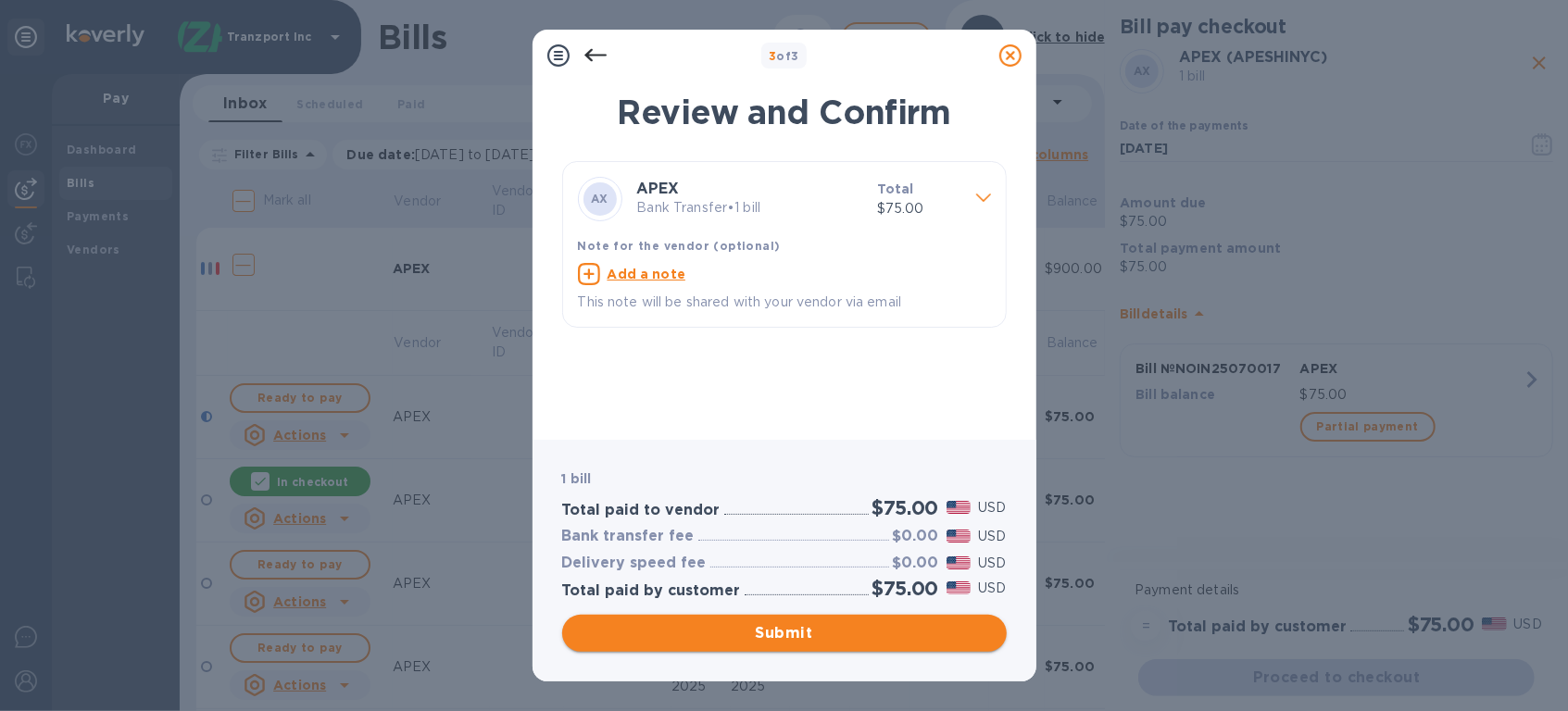 click on "Submit" at bounding box center [784, 633] 